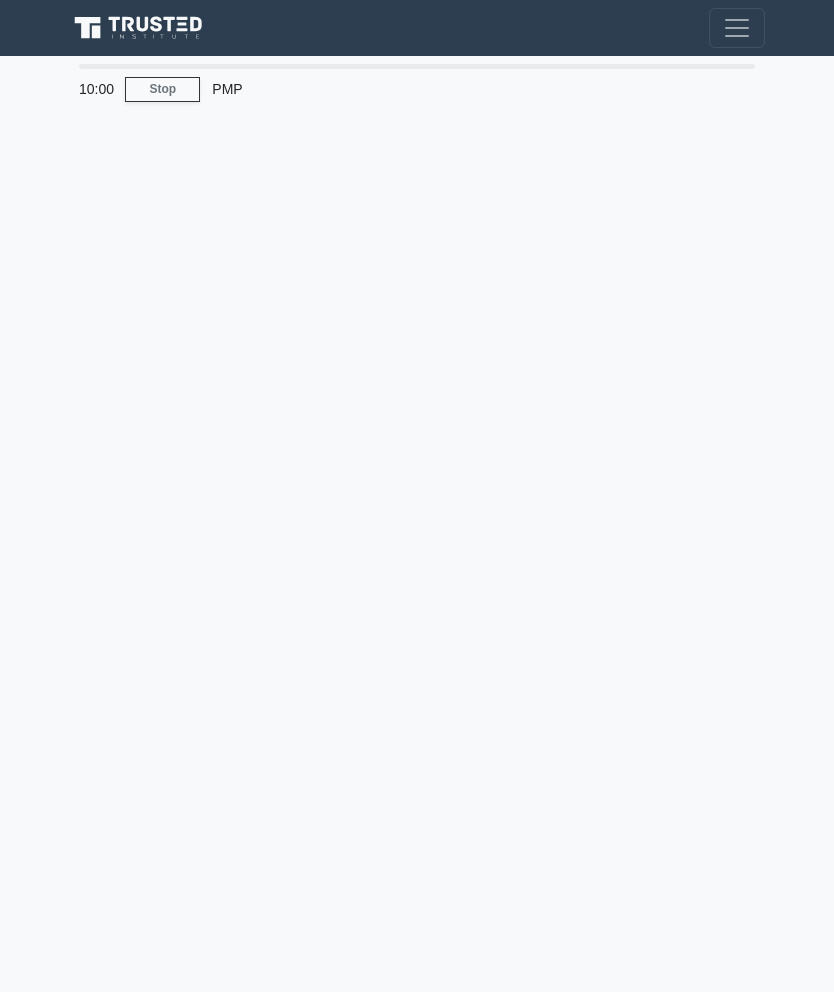 scroll, scrollTop: 0, scrollLeft: 0, axis: both 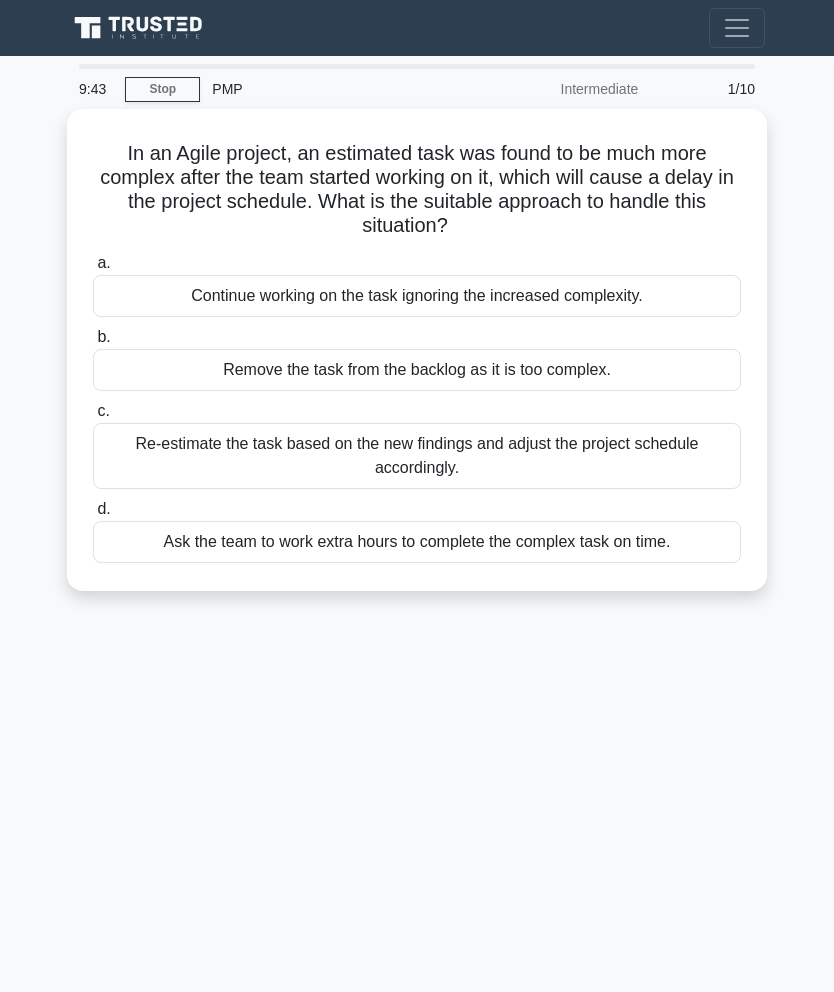 click on "Re-estimate the task based on the new findings and adjust the project schedule accordingly." at bounding box center [417, 456] 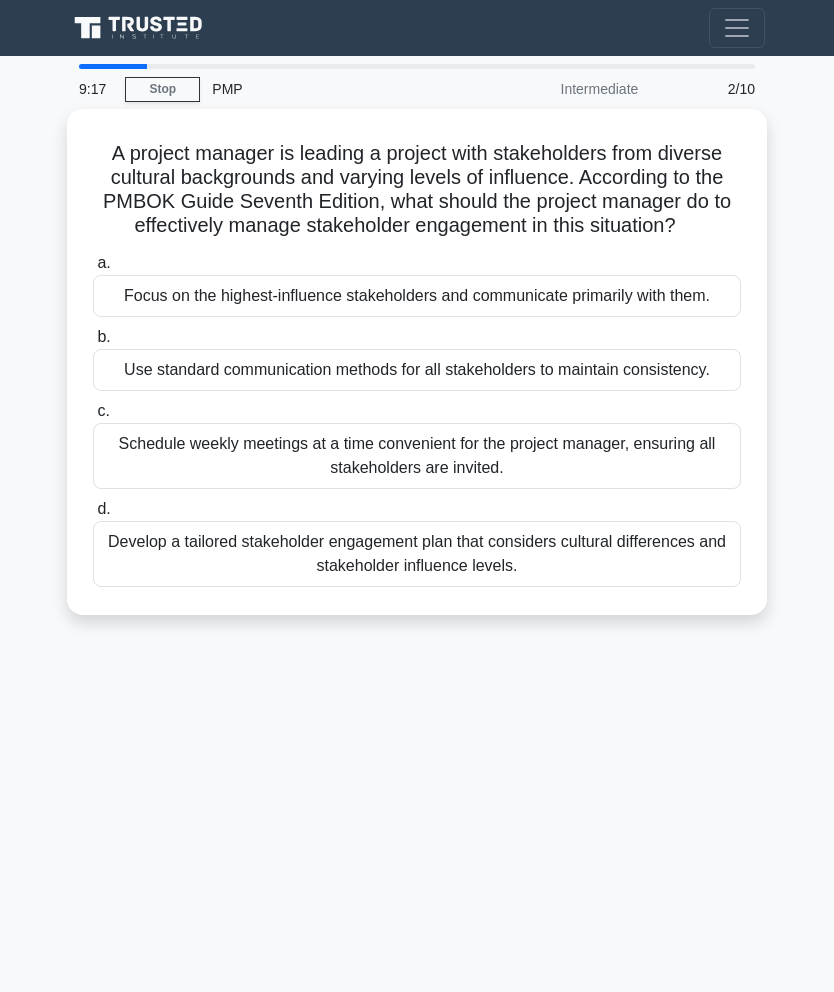 click on "Schedule weekly meetings at a time convenient for the project manager, ensuring all stakeholders are invited." at bounding box center (417, 456) 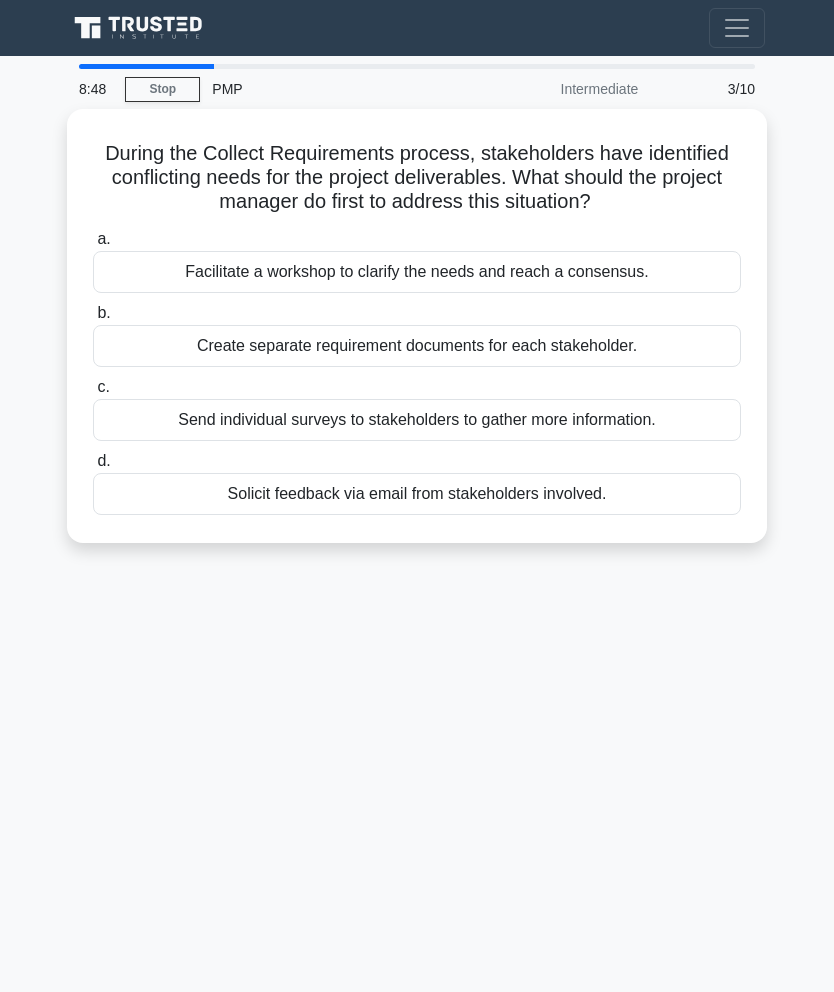 click on "Create separate requirement documents for each stakeholder." at bounding box center (417, 346) 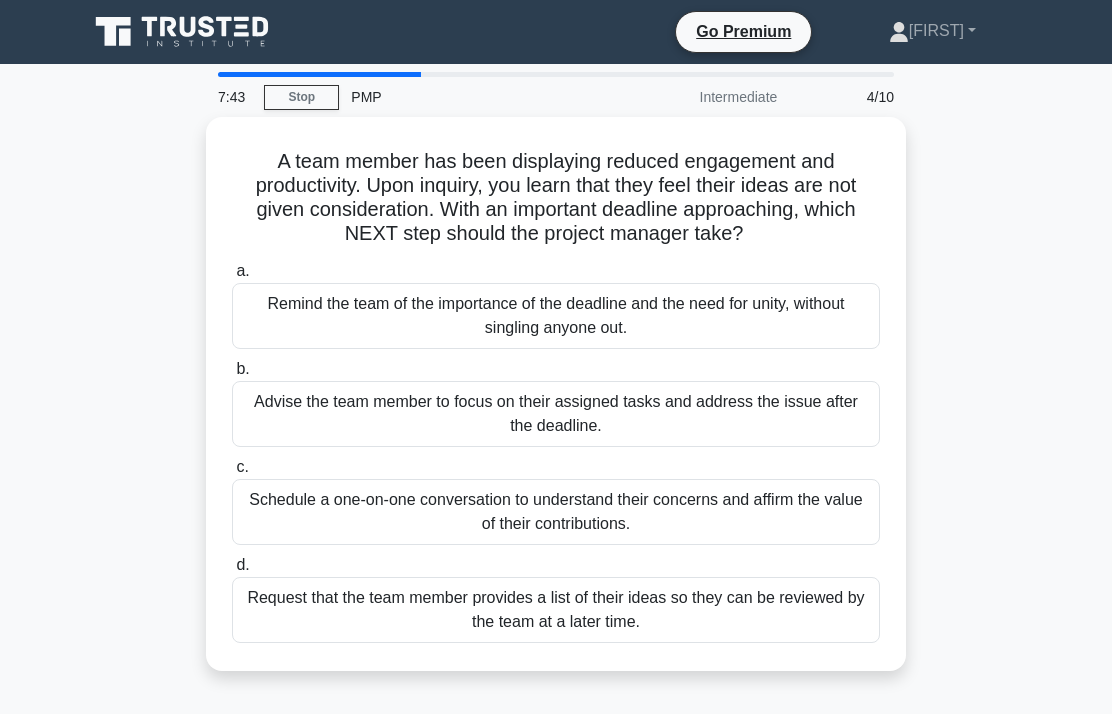 click on "A team member has been displaying reduced engagement and productivity. Upon inquiry, you learn that they feel their ideas are not given consideration. With an important deadline approaching, which NEXT step should the project manager take?
.spinner_0XTQ{transform-origin:center;animation:spinner_y6GP .75s linear infinite}@keyframes spinner_y6GP{100%{transform:rotate(360deg)}}
a.
b." at bounding box center (556, 406) 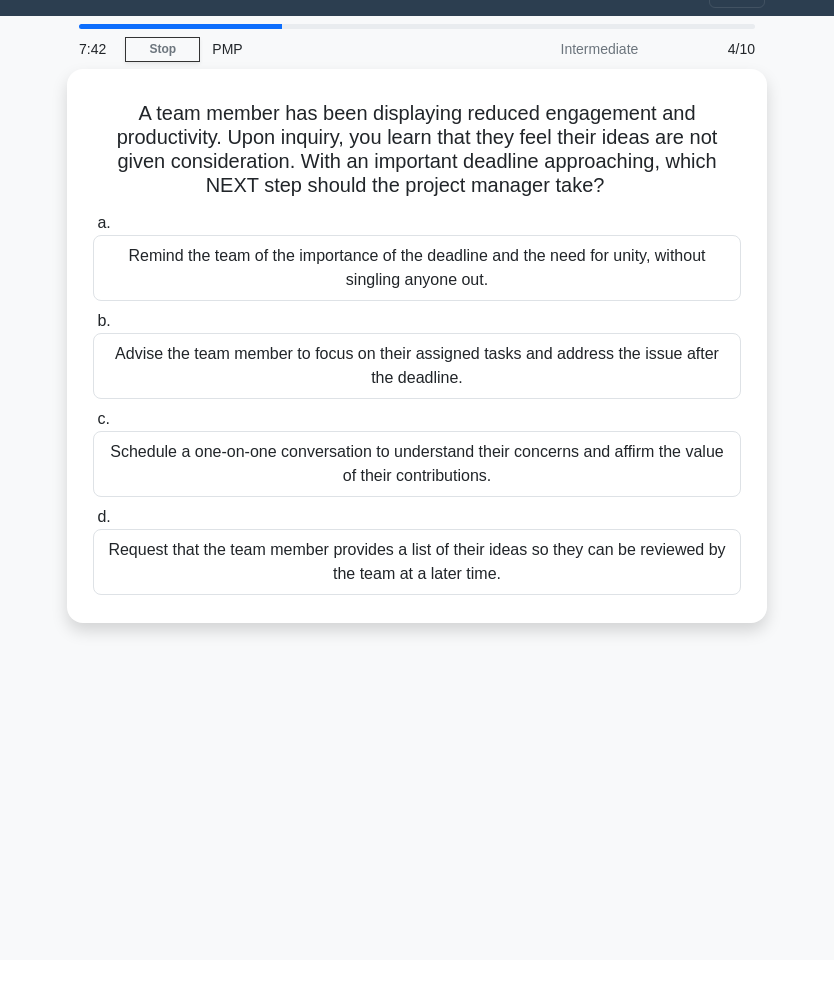 scroll, scrollTop: 0, scrollLeft: 0, axis: both 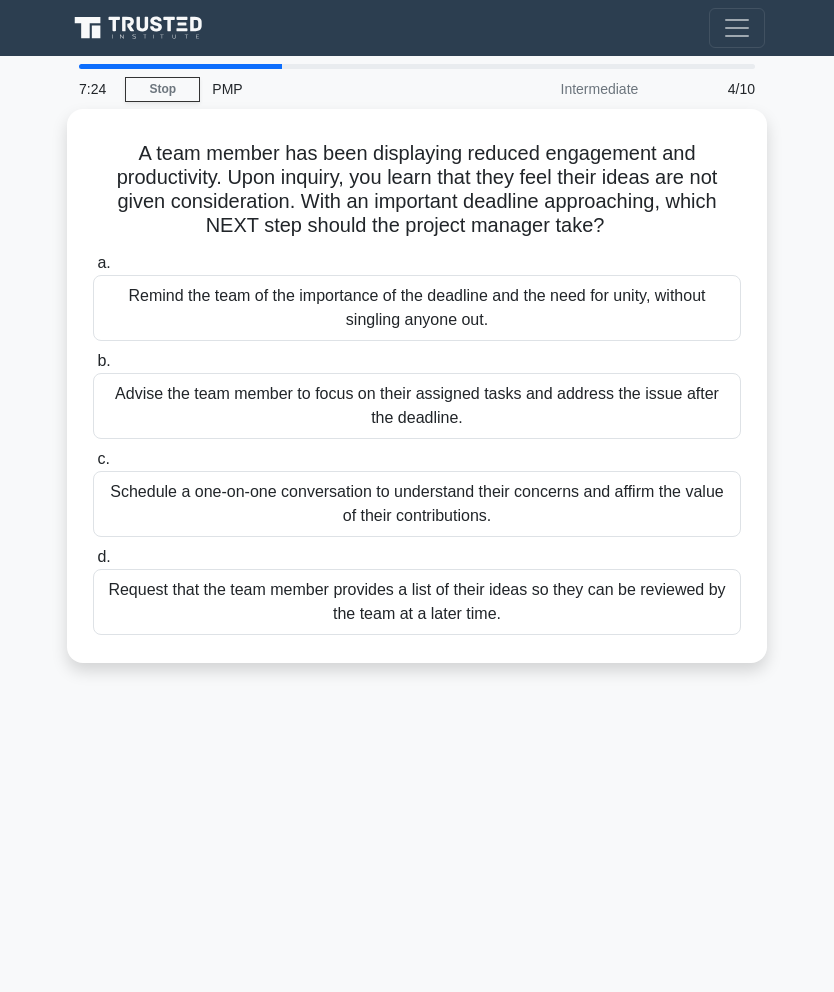 click on "Schedule a one-on-one conversation to understand their concerns and affirm the value of their contributions." at bounding box center [417, 504] 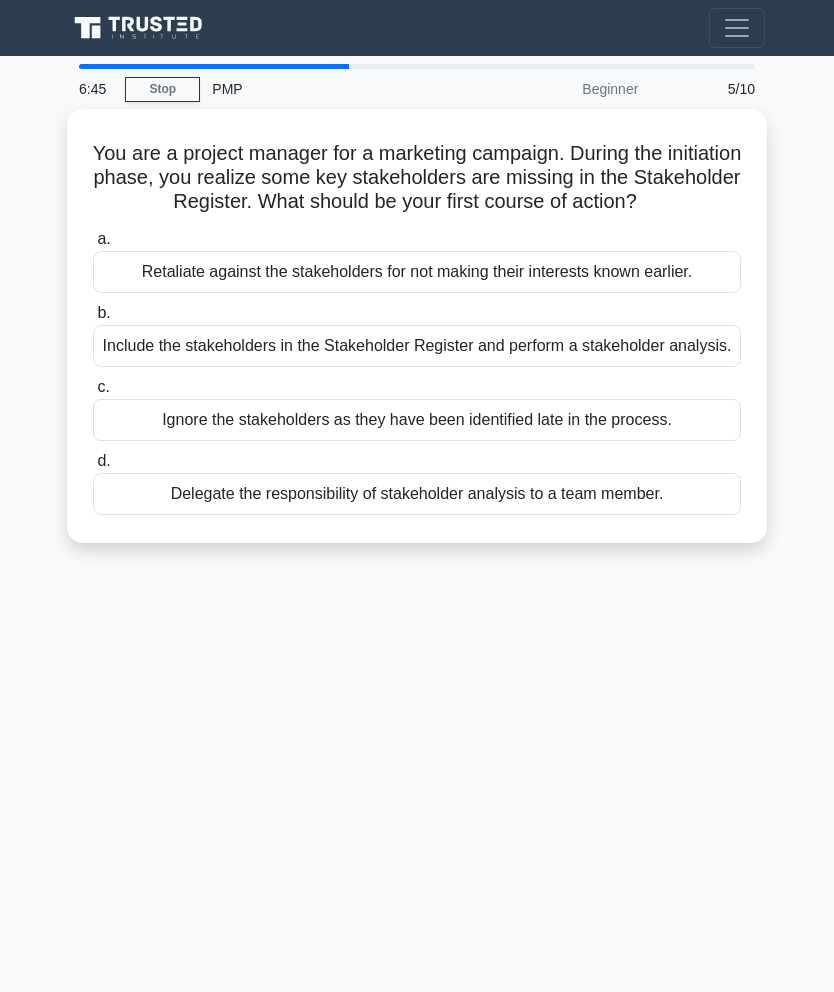 click on "Delegate the responsibility of stakeholder analysis to a team member." at bounding box center (417, 494) 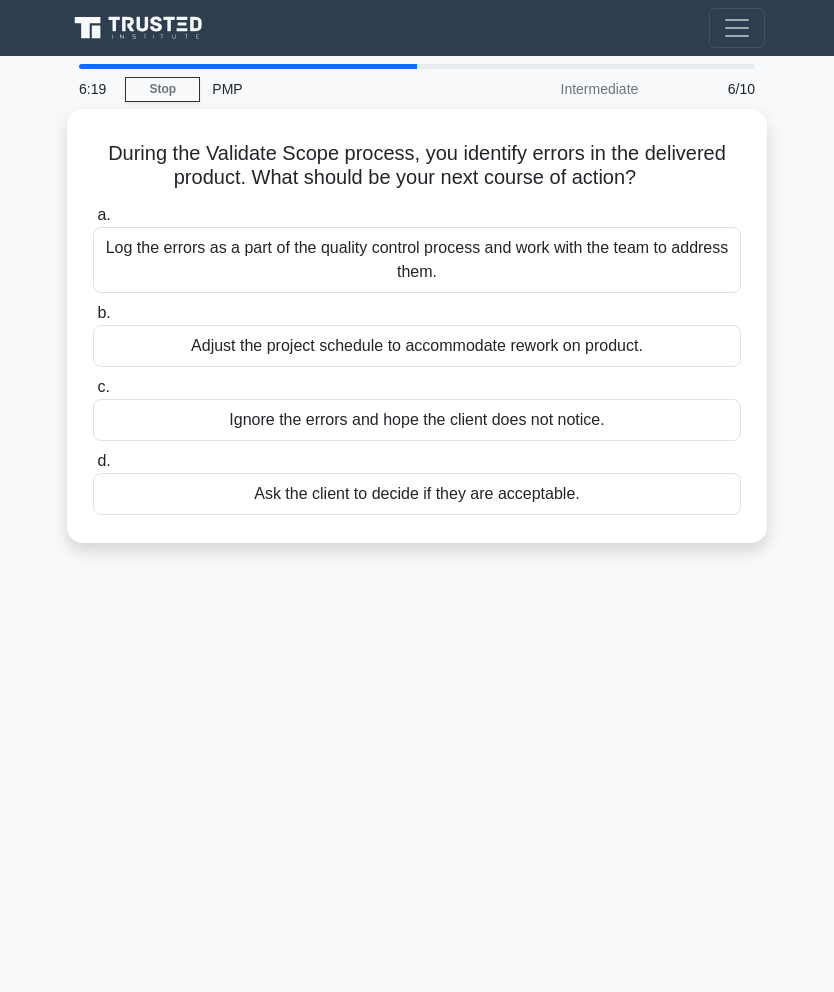 click on "Log the errors as a part of the quality control process and work with the team to address them." at bounding box center [417, 260] 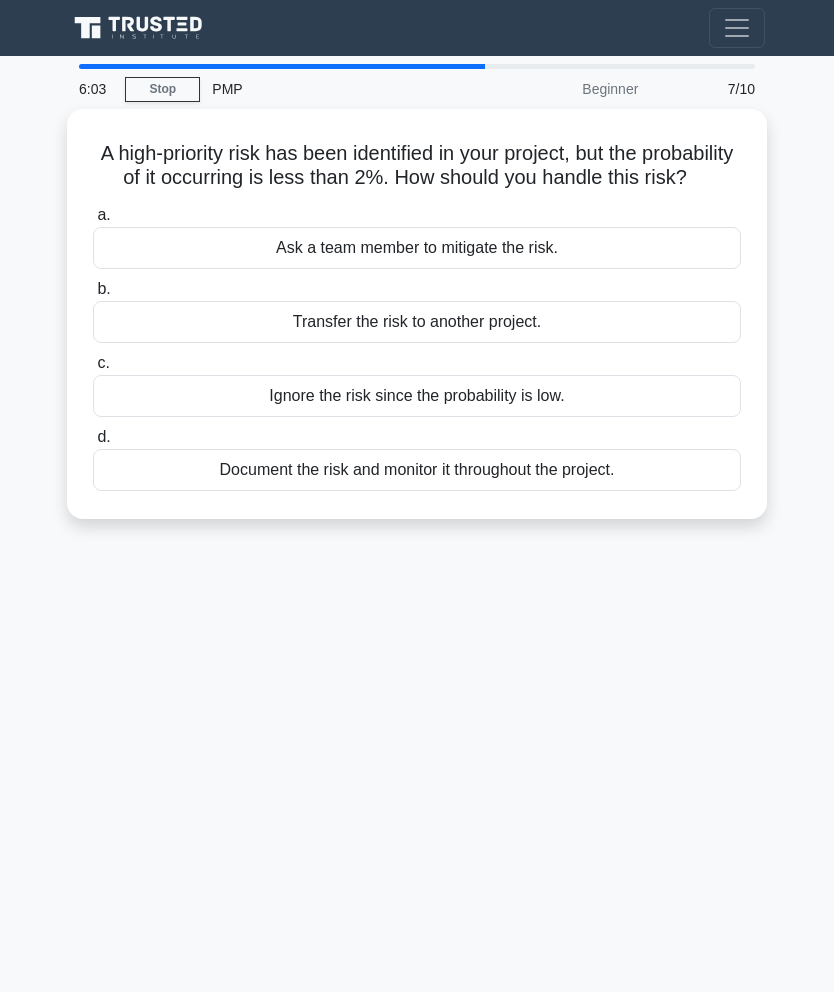 click on "Document the risk and monitor it throughout the project." at bounding box center [417, 470] 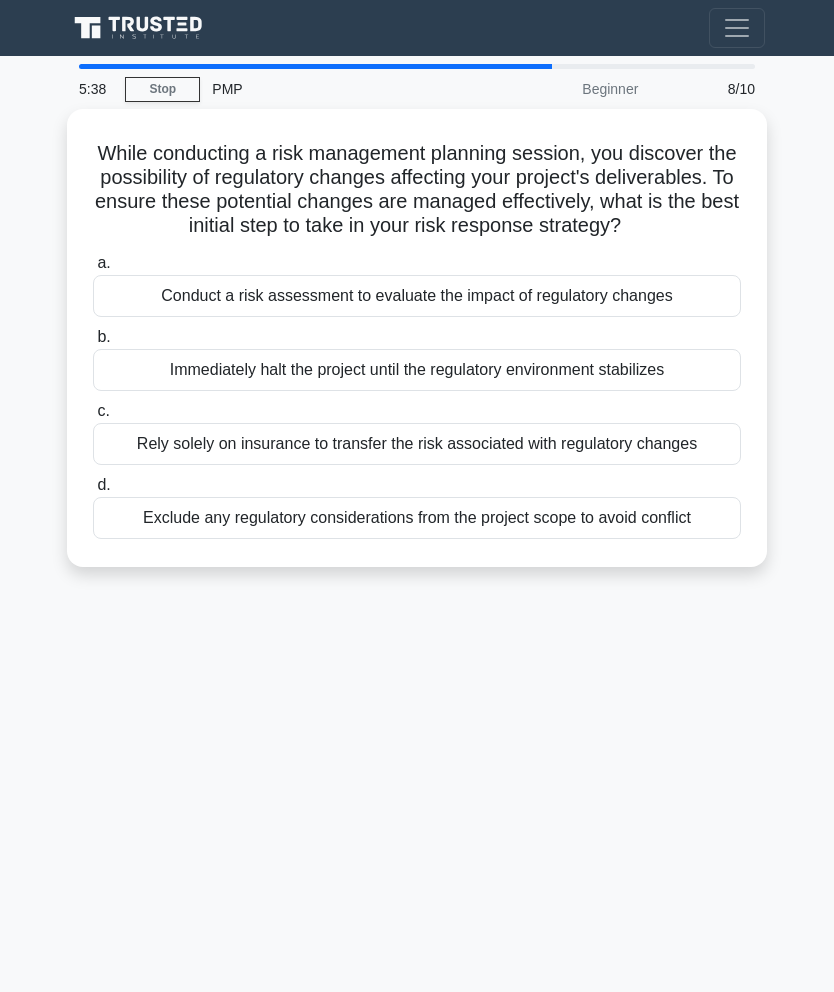 click on "Conduct a risk assessment to evaluate the impact of regulatory changes" at bounding box center (417, 296) 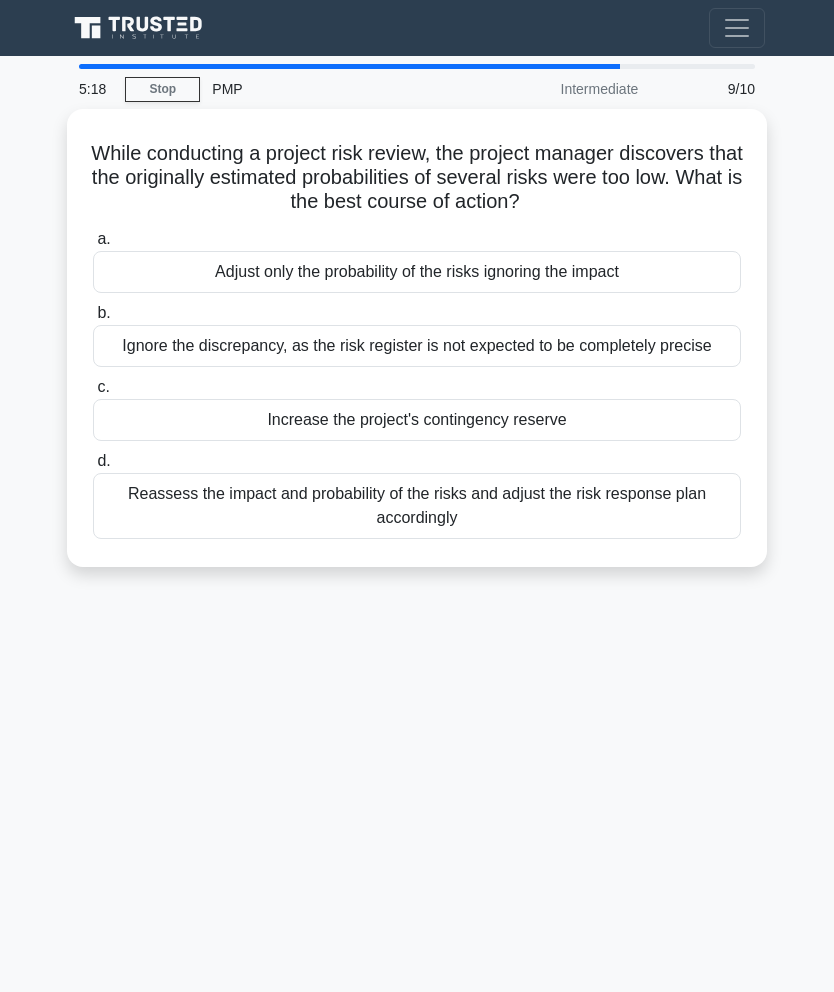 click on "Reassess the impact and probability of the risks and adjust the risk response plan accordingly" at bounding box center (417, 506) 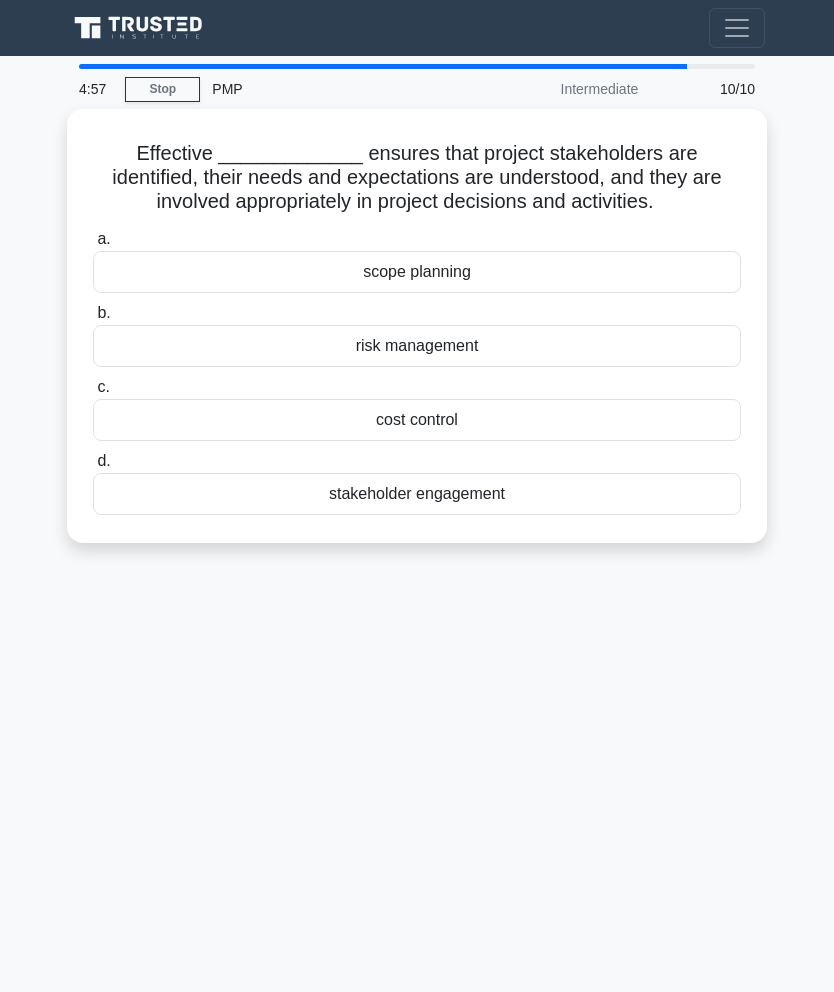click on "scope planning" at bounding box center [417, 272] 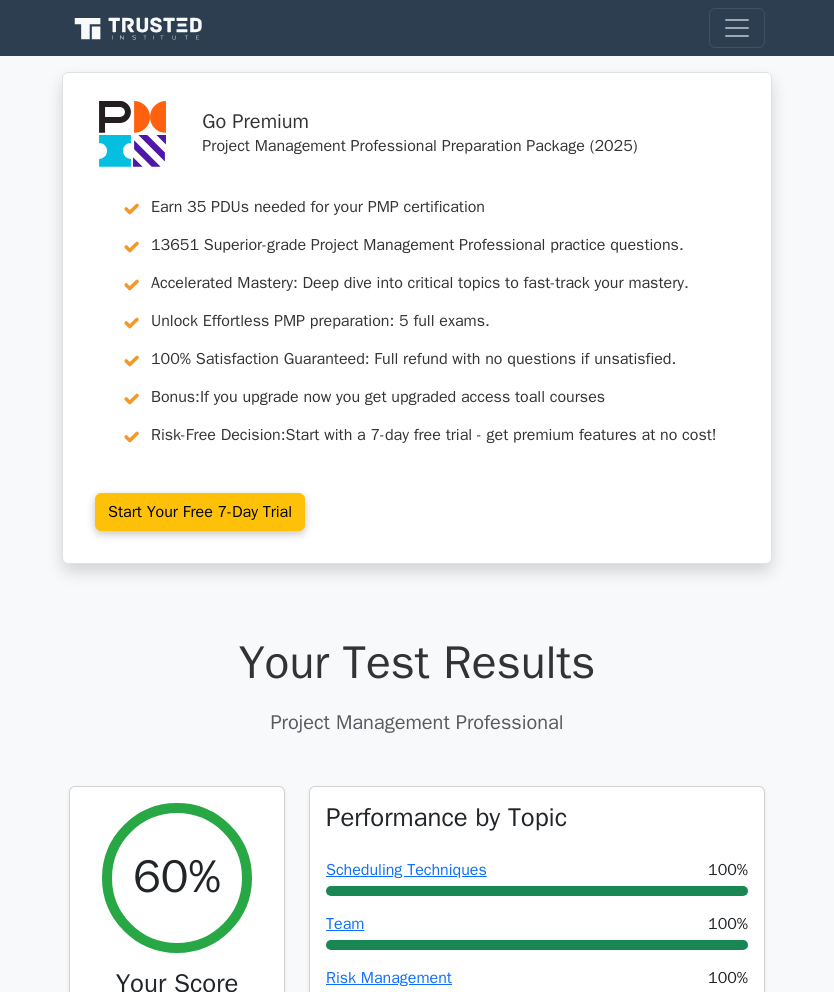 scroll, scrollTop: 0, scrollLeft: 0, axis: both 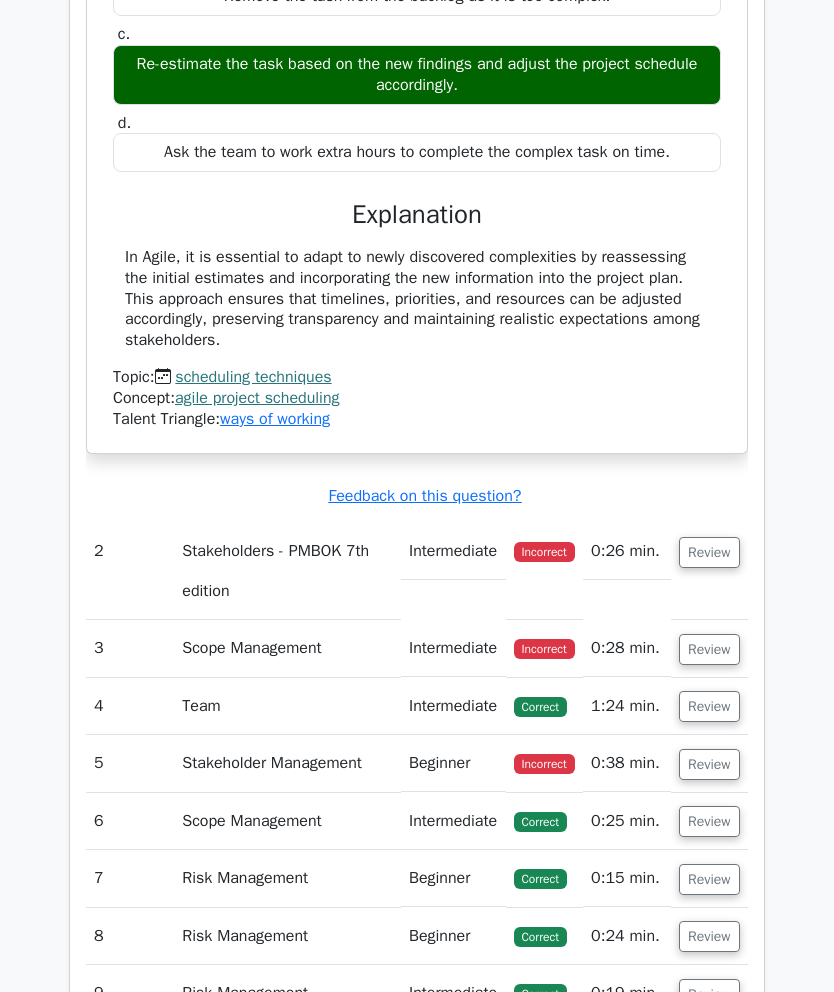 click on "Review" at bounding box center [709, 553] 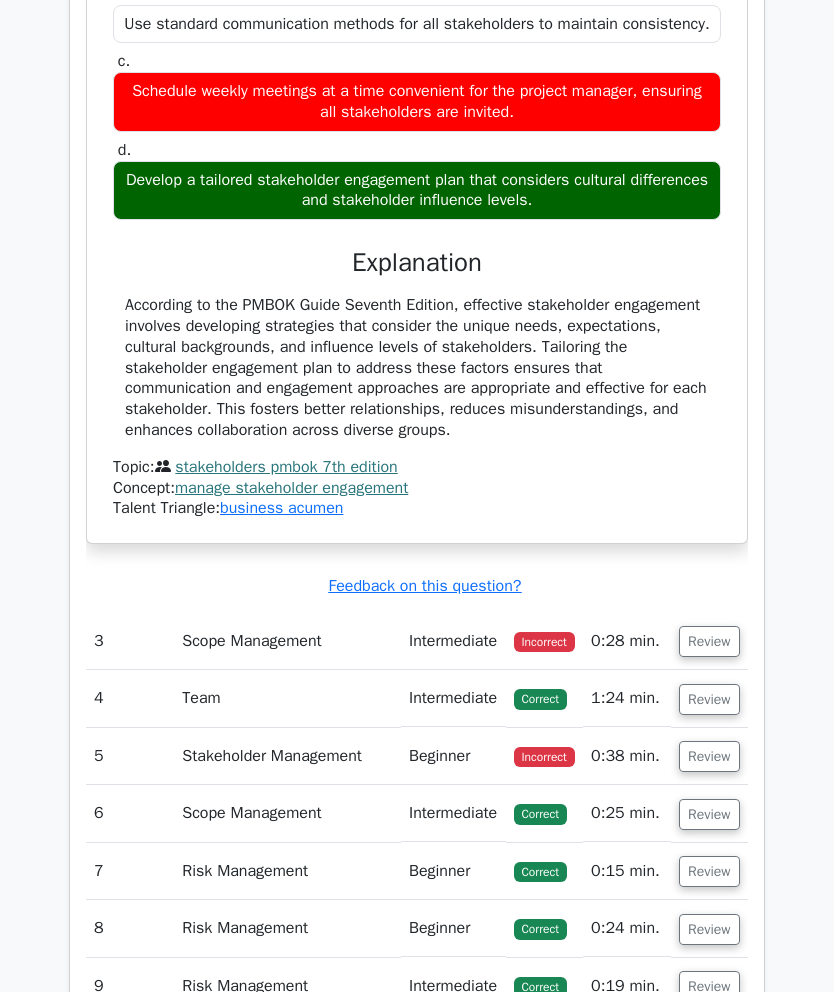scroll, scrollTop: 2837, scrollLeft: 0, axis: vertical 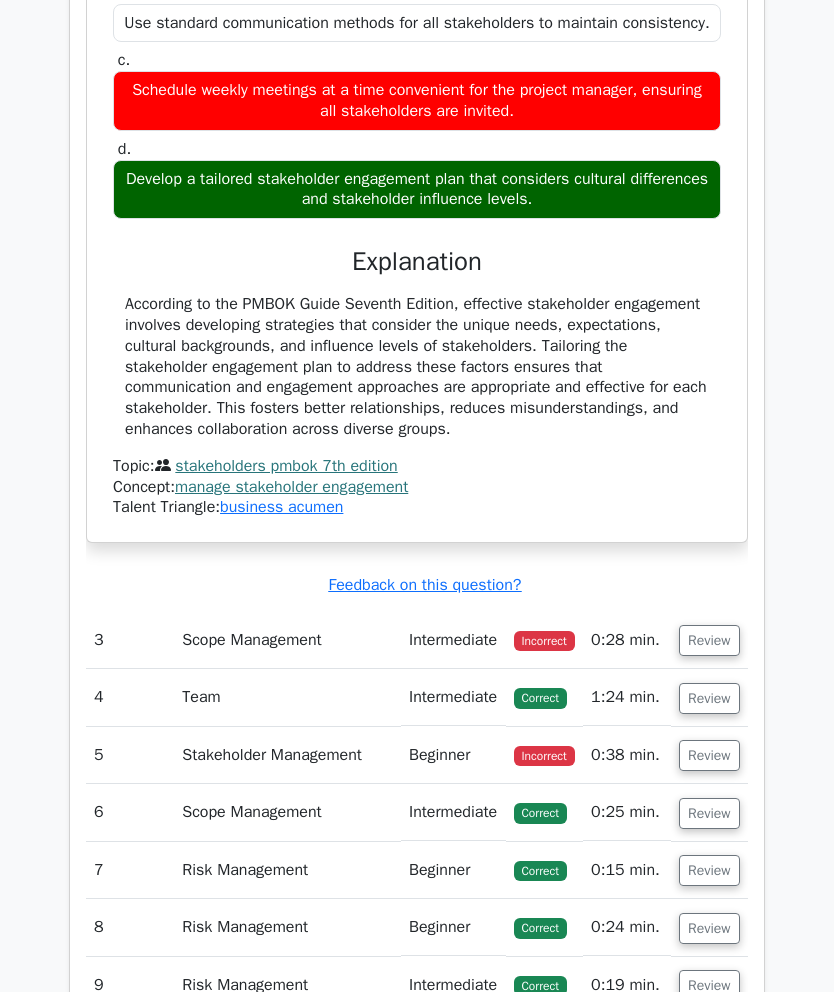 click on "Review" at bounding box center [709, 640] 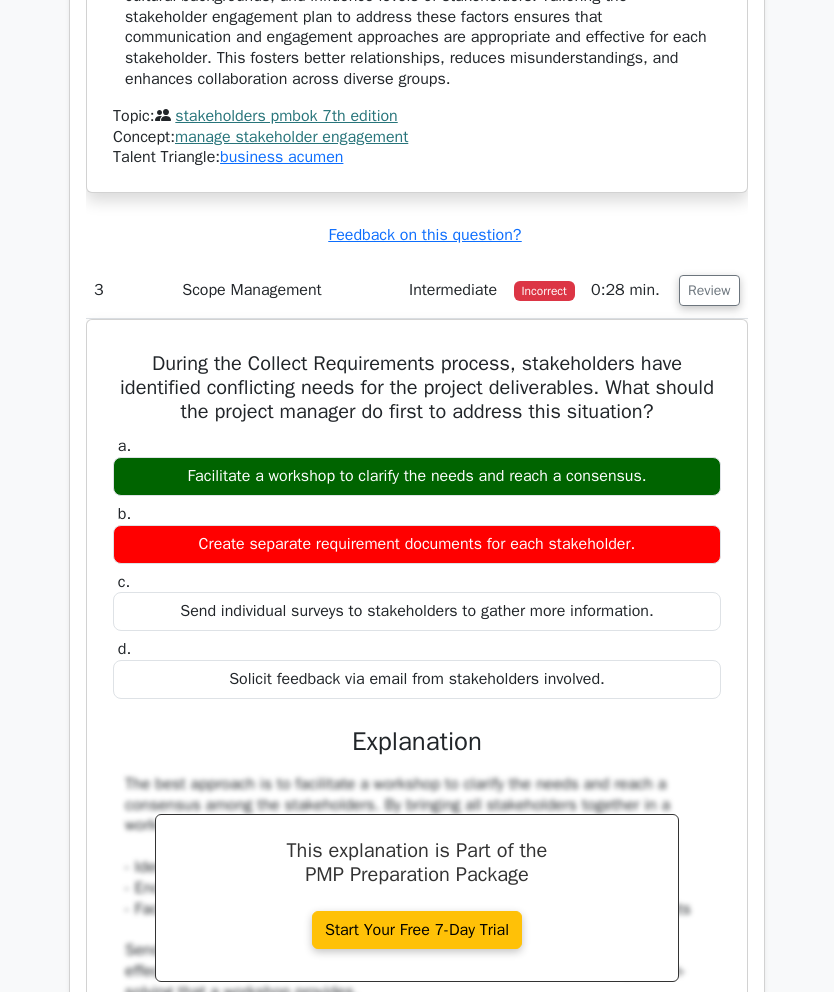 scroll, scrollTop: 3187, scrollLeft: 0, axis: vertical 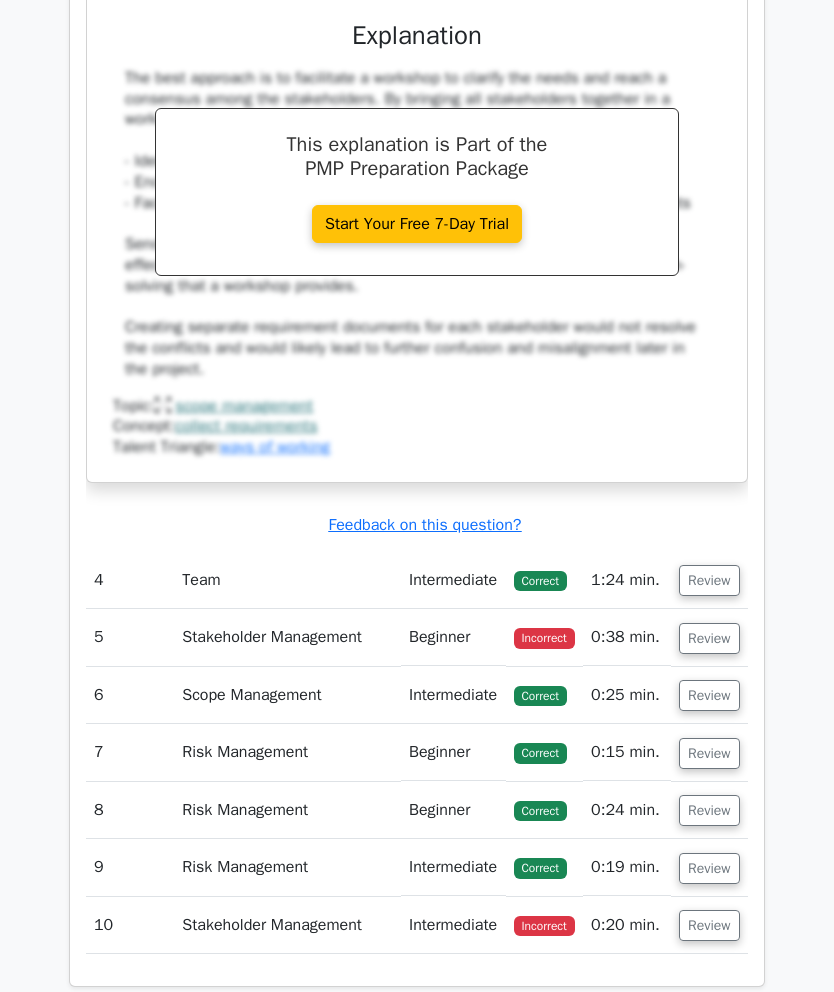 click on "Review" at bounding box center [709, 639] 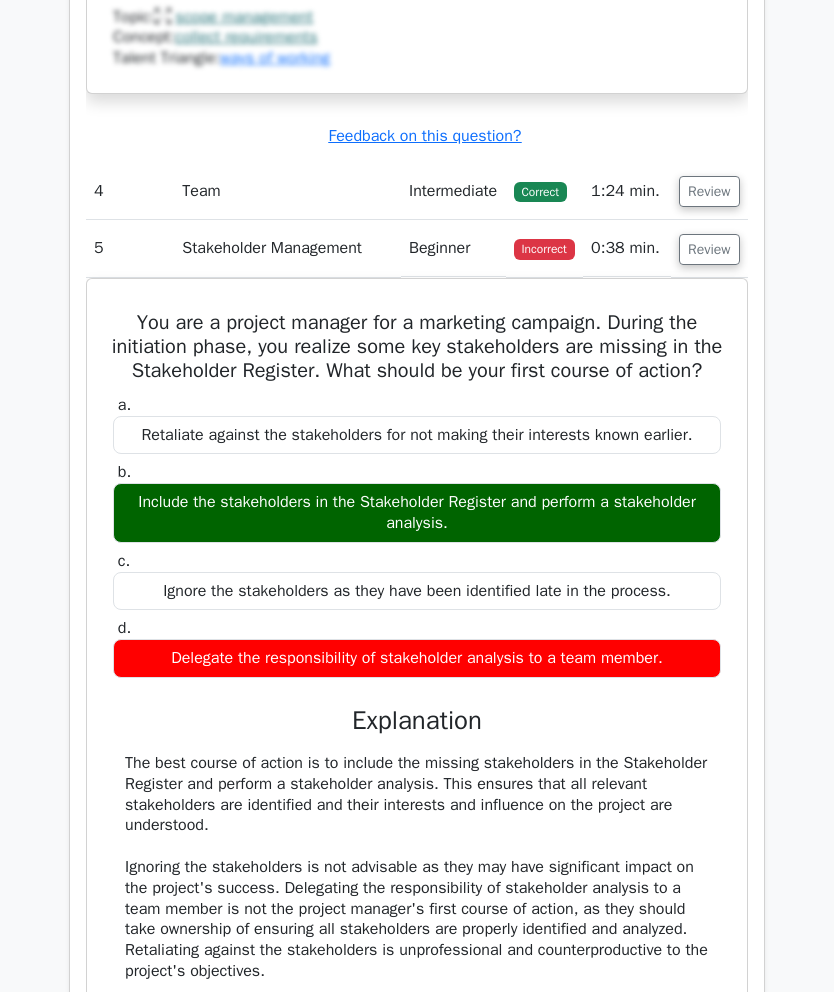 scroll, scrollTop: 4282, scrollLeft: 0, axis: vertical 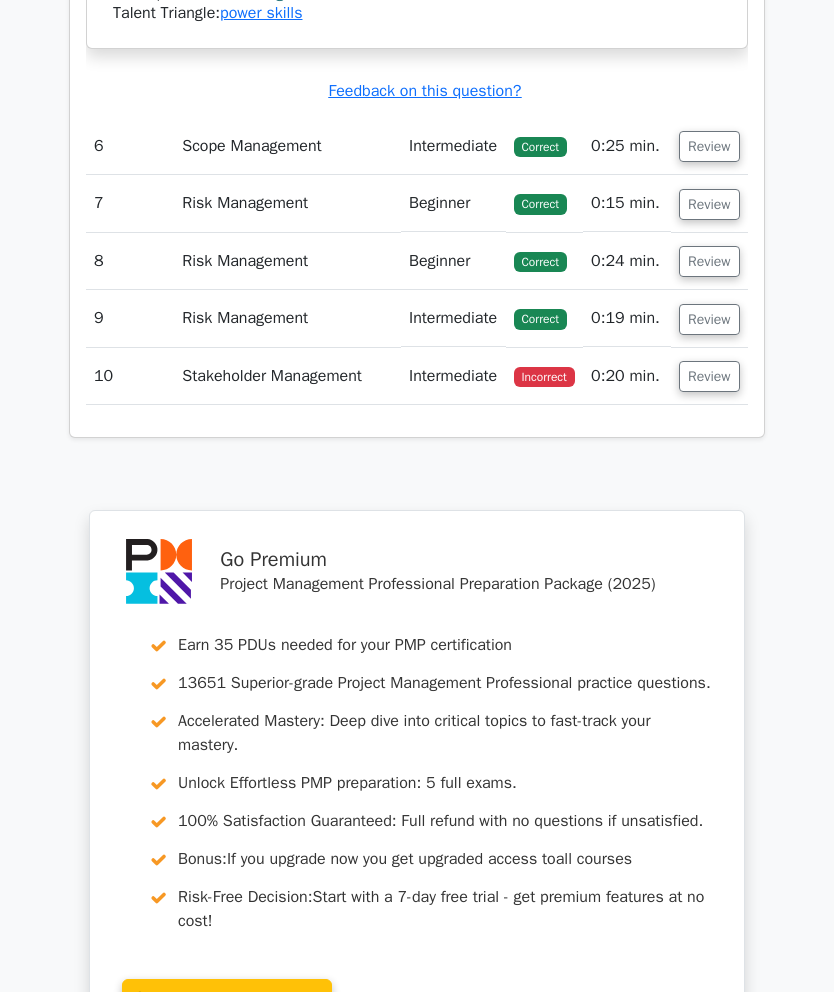 click on "Review" at bounding box center (709, 377) 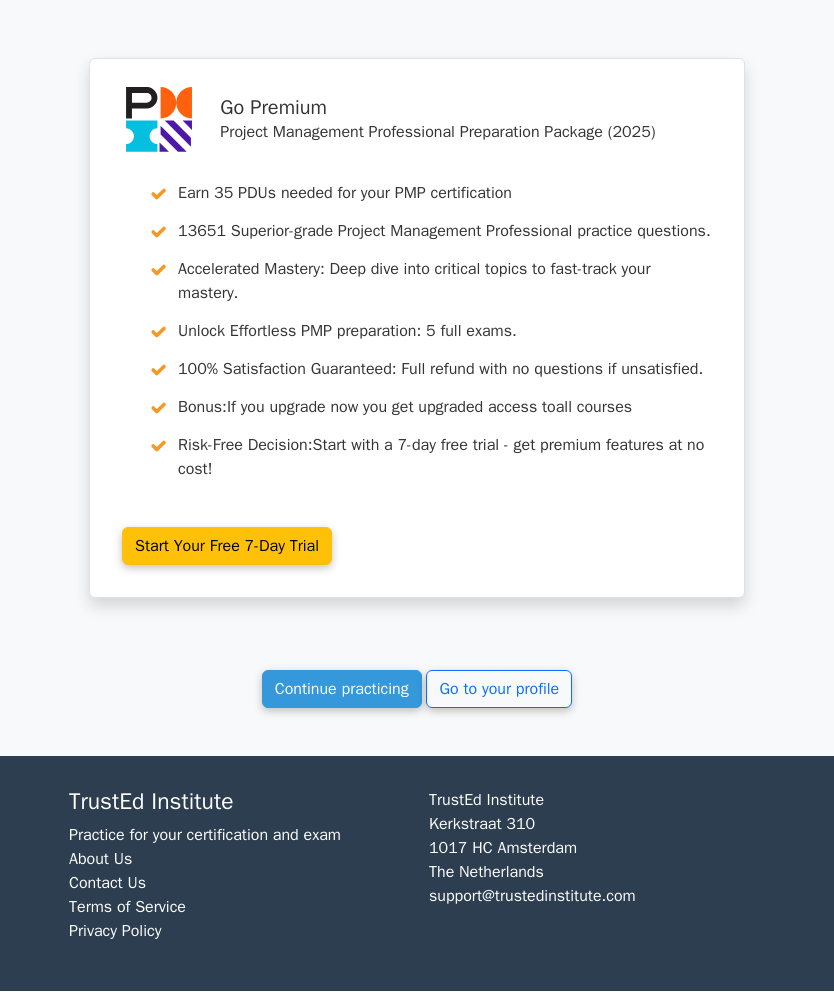 scroll, scrollTop: 7026, scrollLeft: 0, axis: vertical 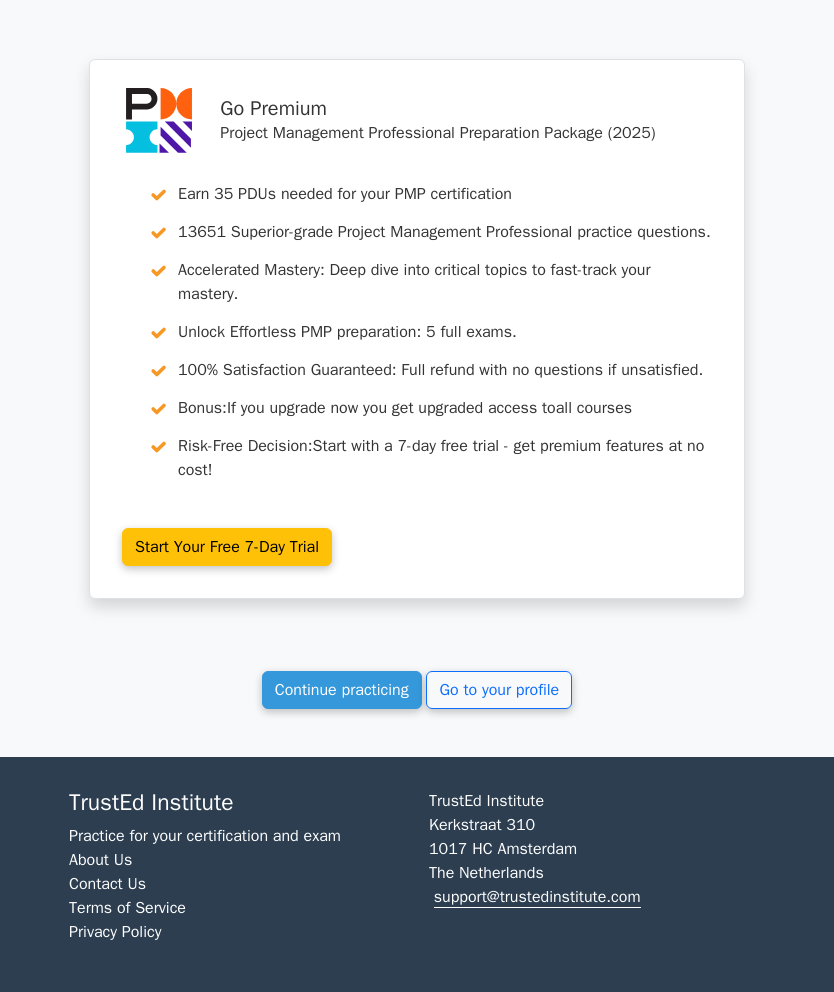 click on "Continue practicing" at bounding box center (342, 690) 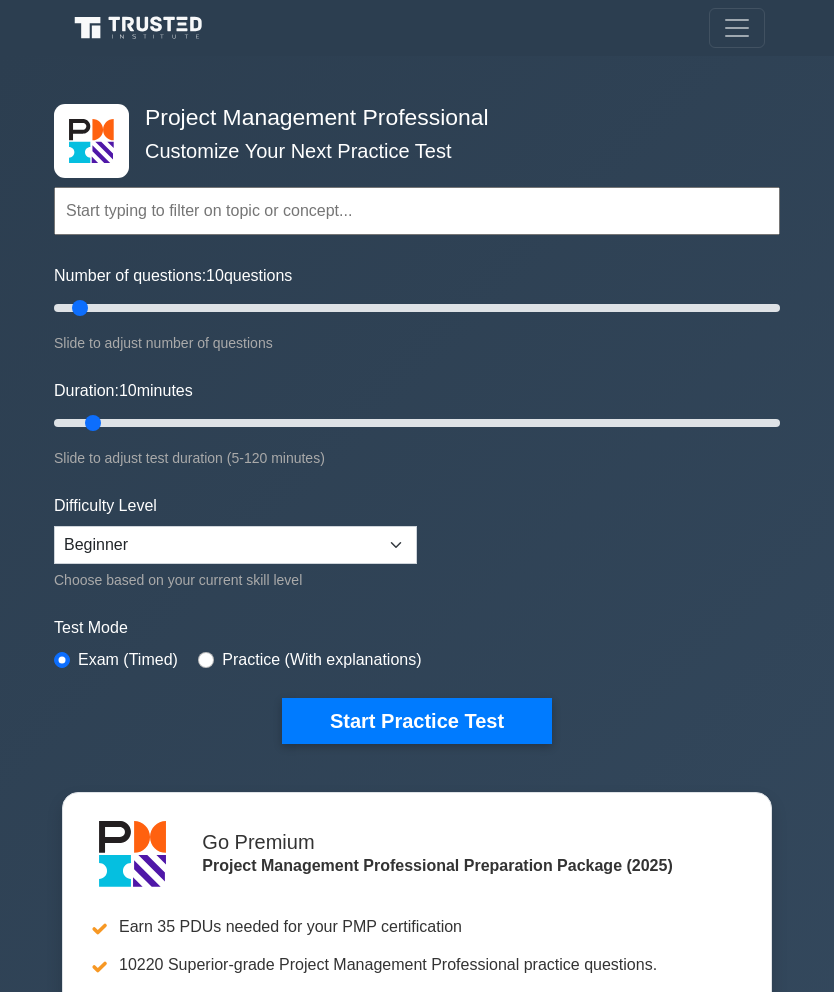 scroll, scrollTop: 0, scrollLeft: 0, axis: both 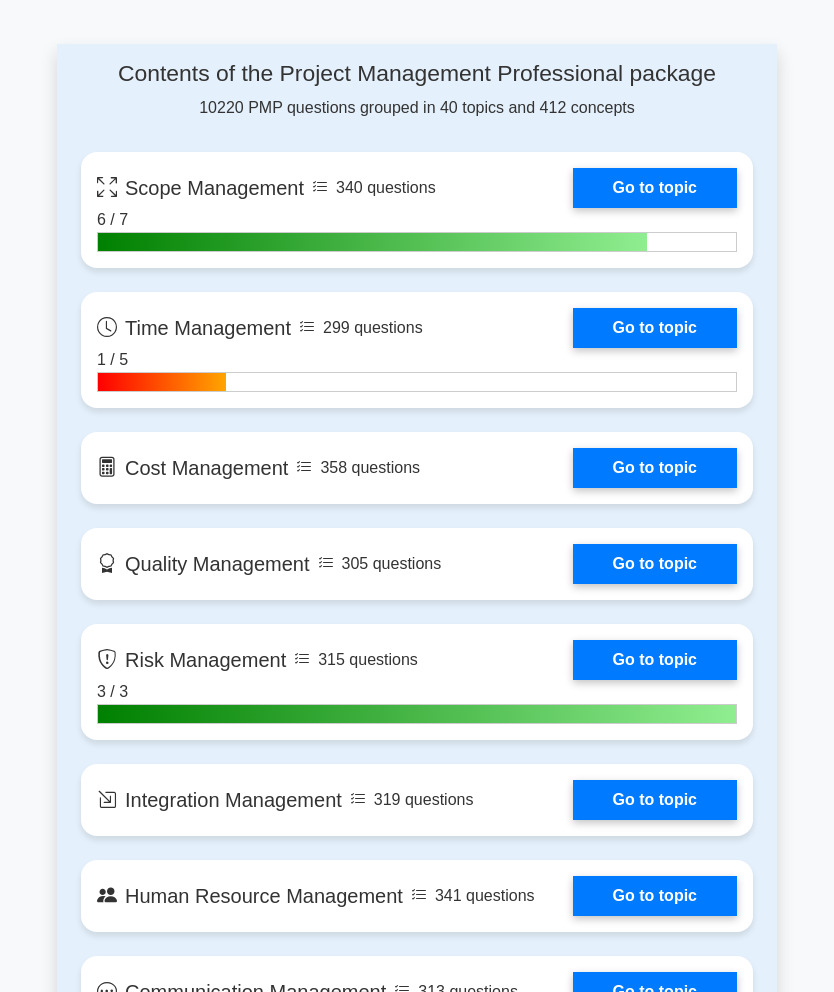 click on "Go to topic" at bounding box center [655, 468] 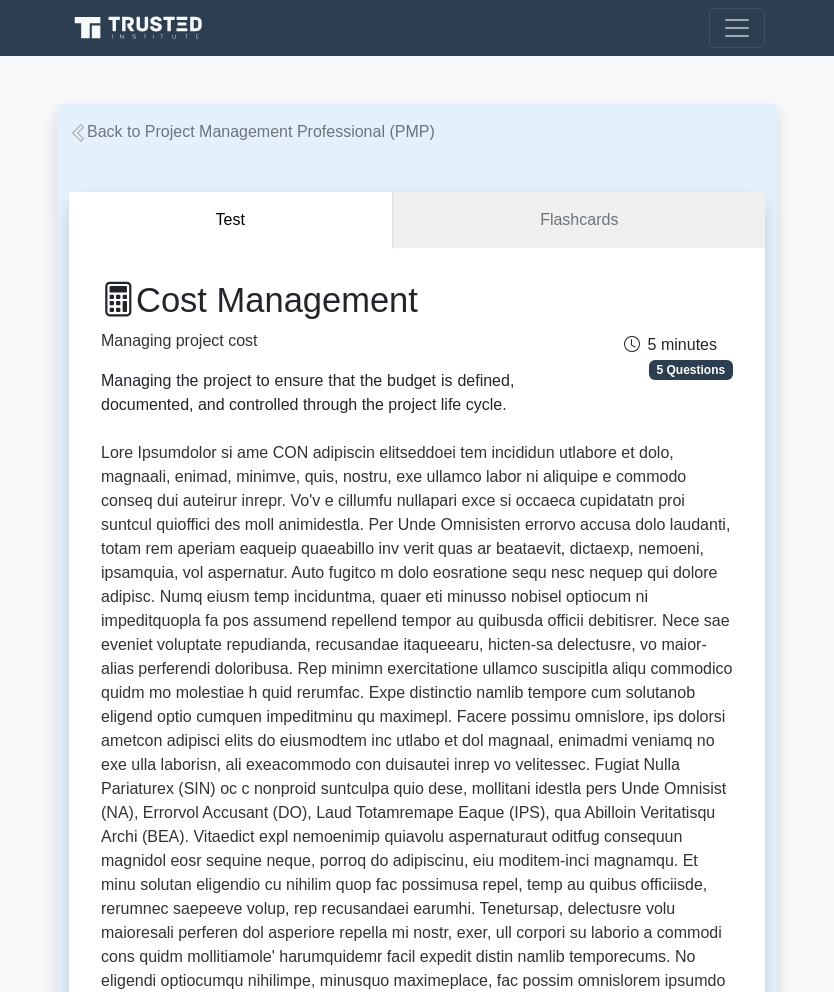 scroll, scrollTop: 0, scrollLeft: 0, axis: both 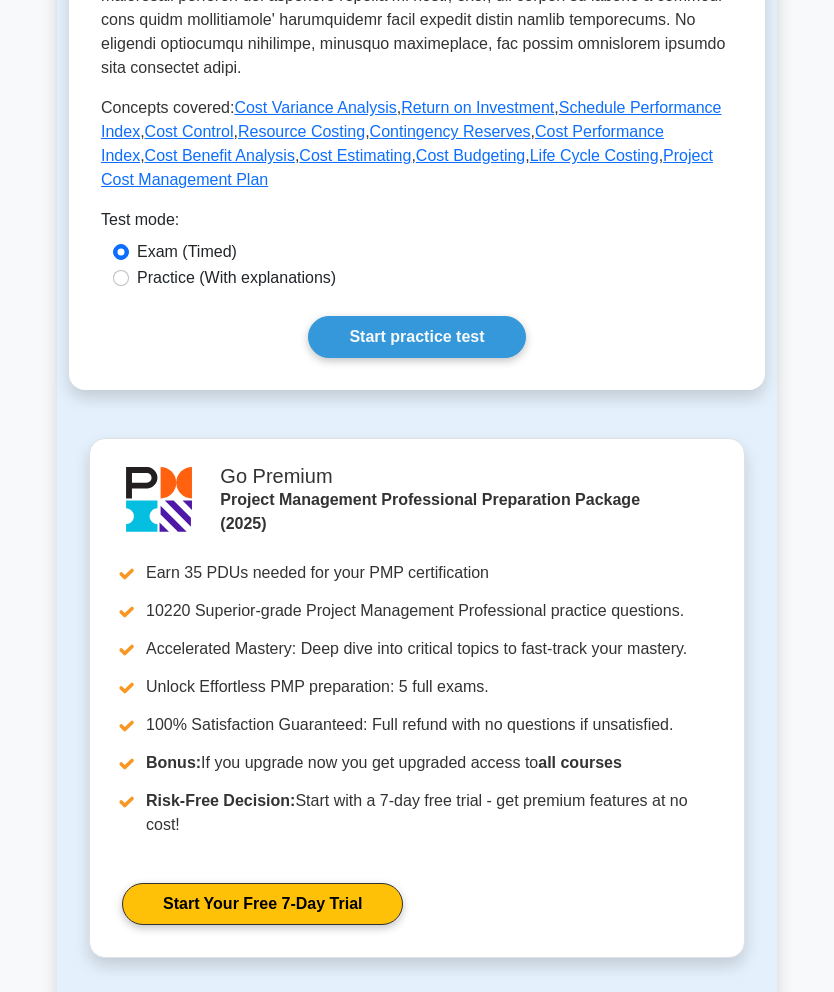 click on "Start practice test" at bounding box center (416, 338) 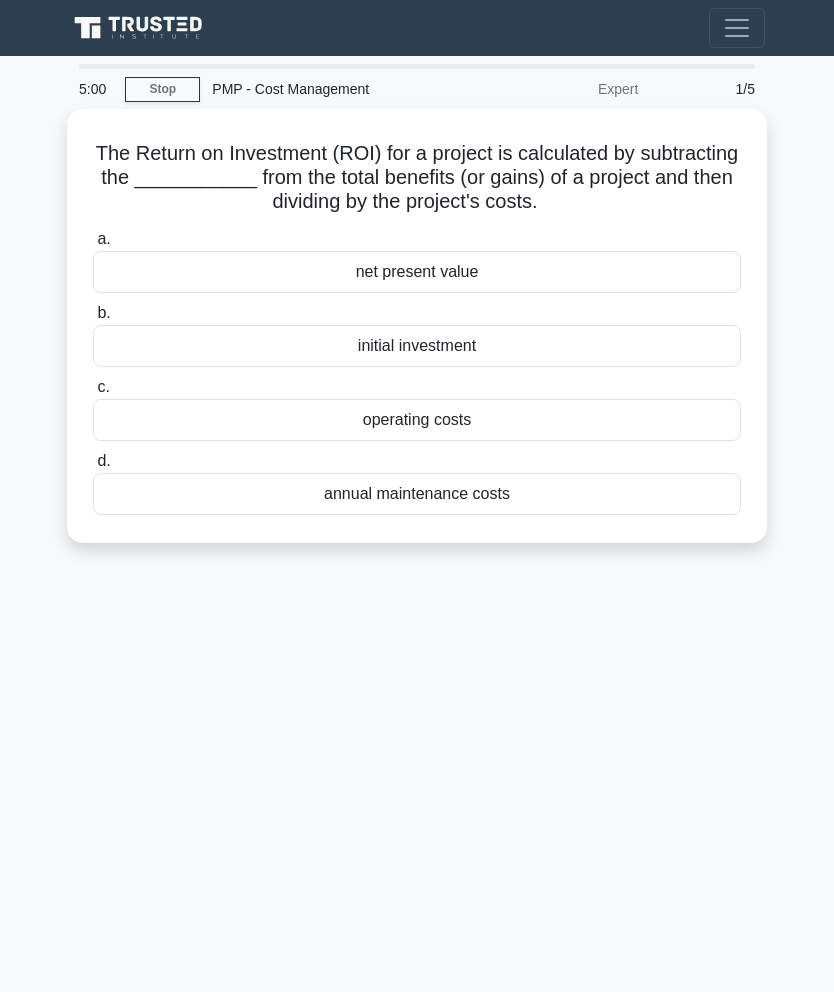 scroll, scrollTop: 0, scrollLeft: 0, axis: both 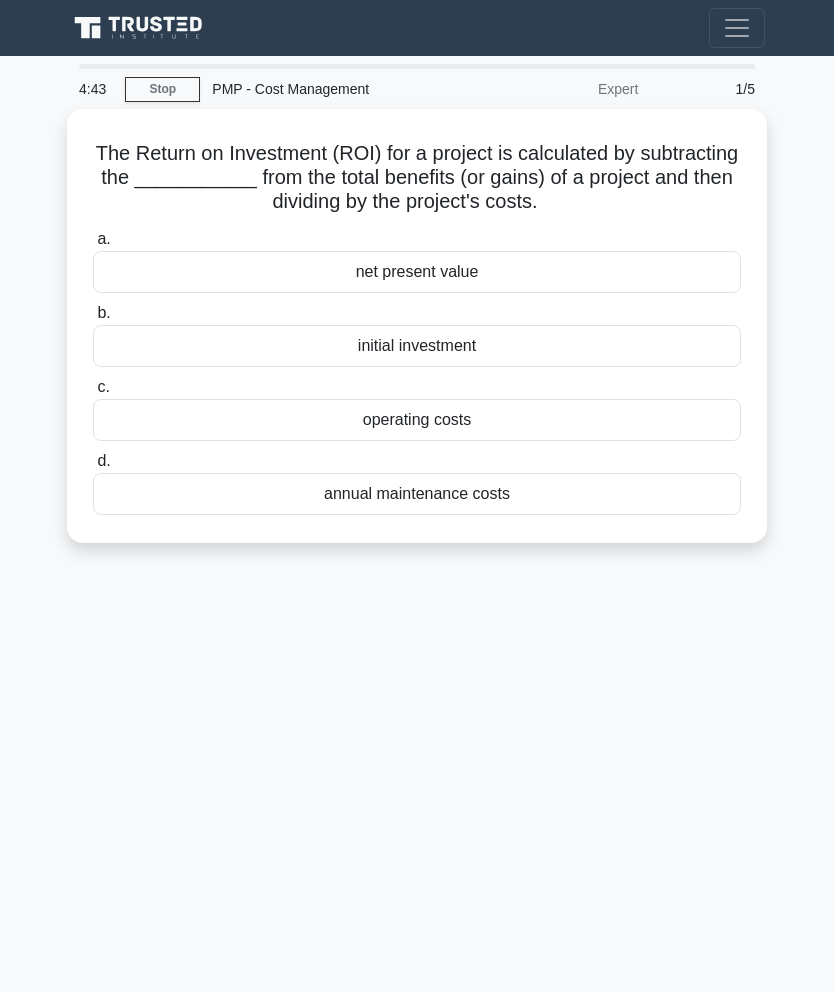 click on "a.
net present value
b.
initial investment
c. d." at bounding box center [417, 371] 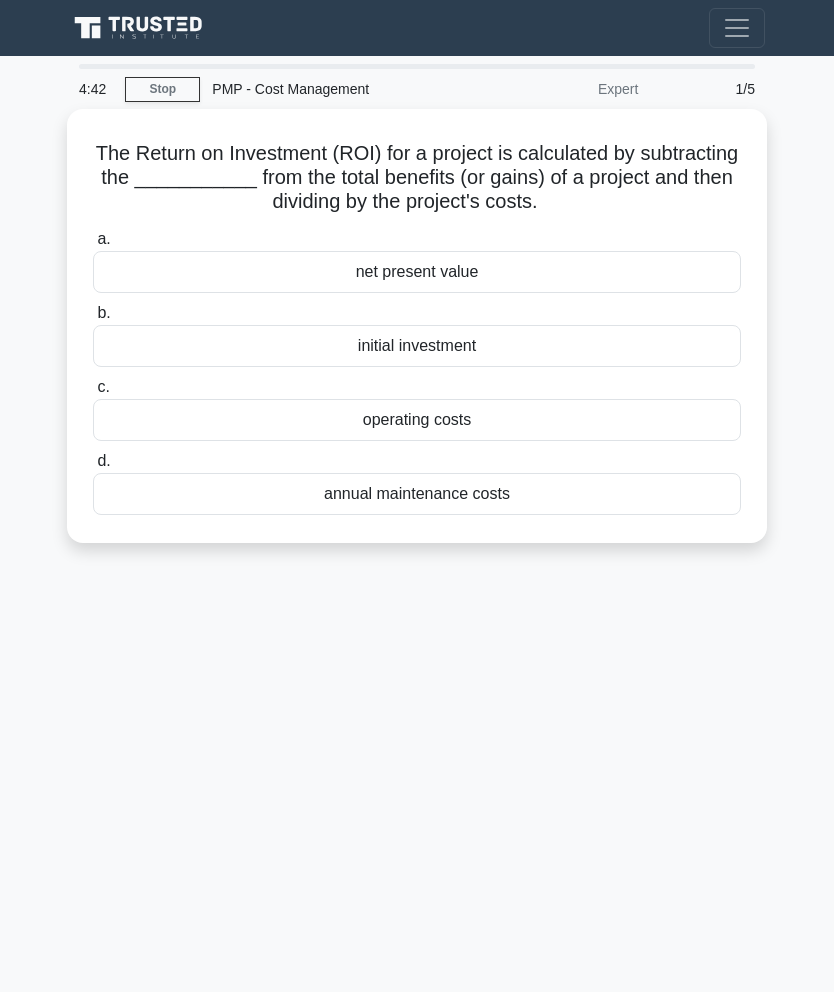 click on "annual maintenance costs" at bounding box center [417, 494] 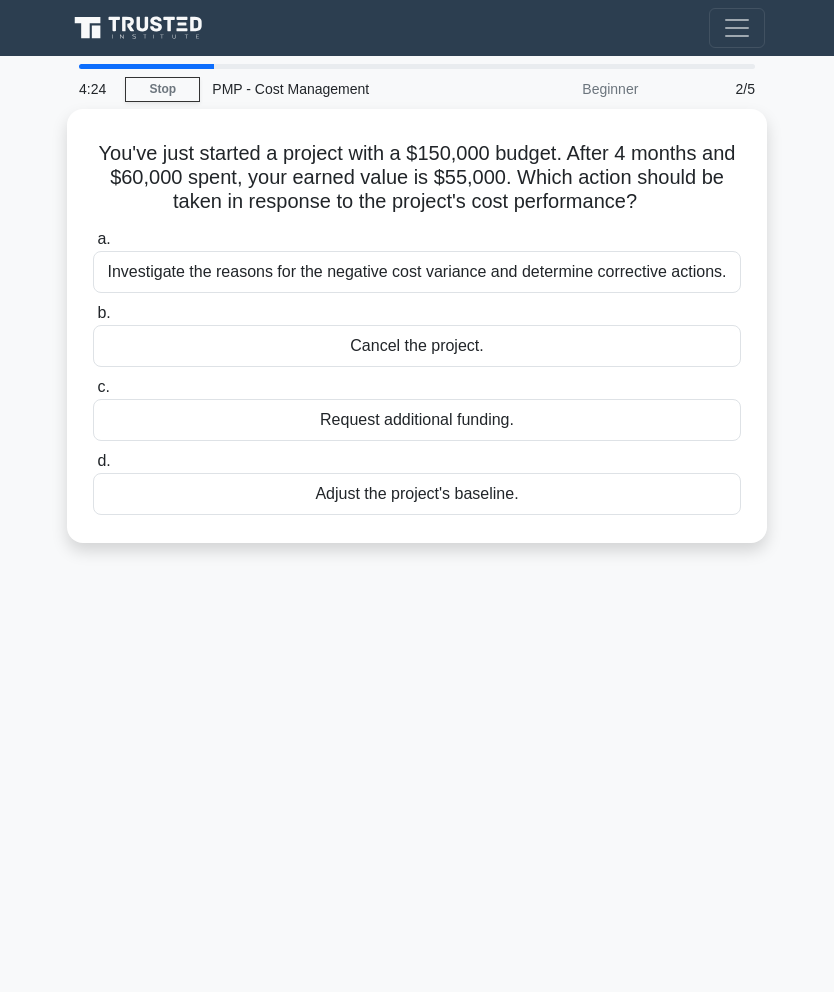 click on "Investigate the reasons for the negative cost variance and determine corrective actions." at bounding box center [417, 272] 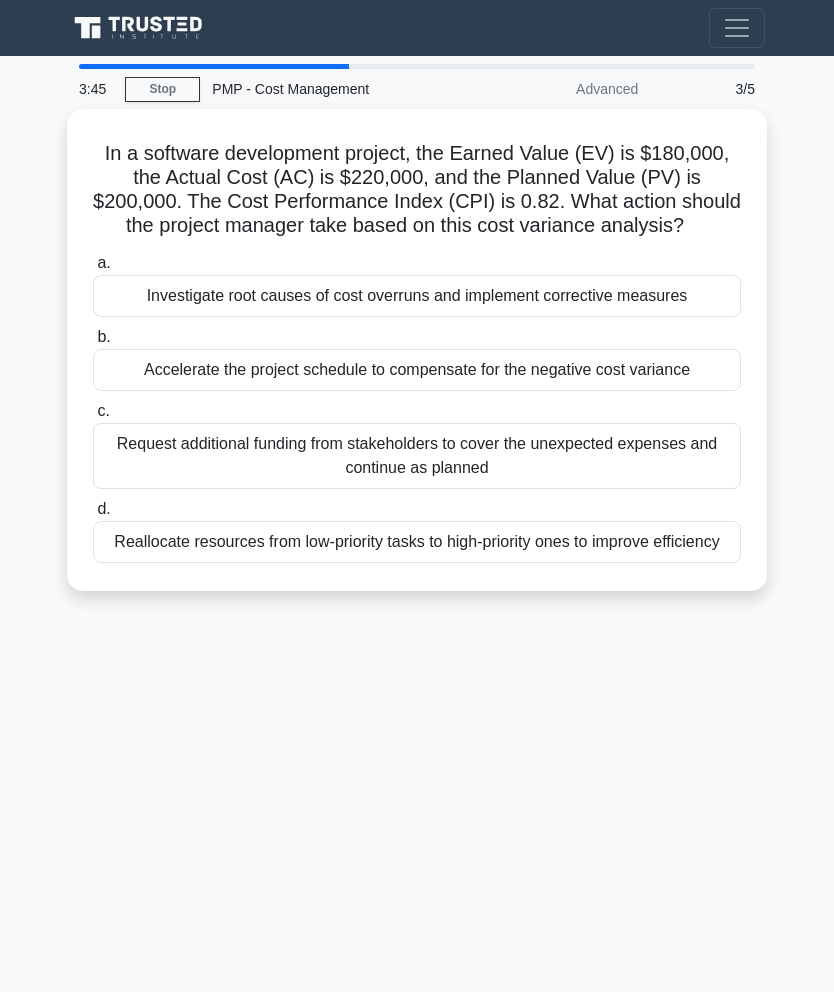 click on "Reallocate resources from low-priority tasks to high-priority ones to improve efficiency" at bounding box center [417, 542] 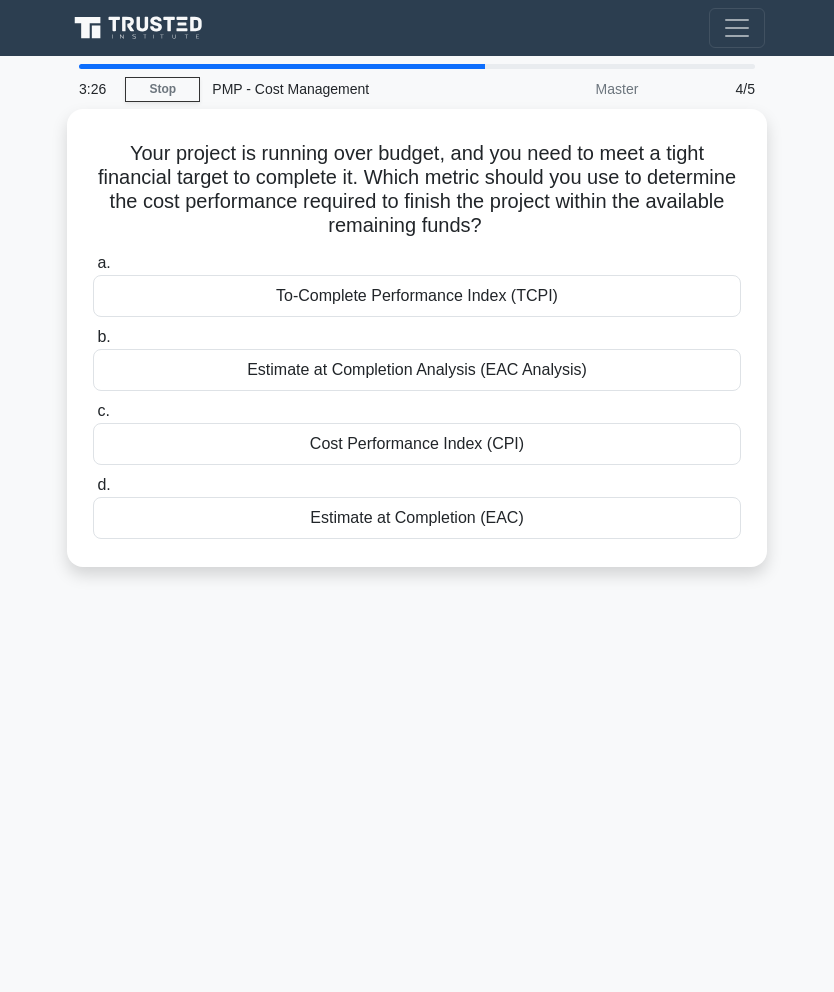 click on "Cost Performance Index (CPI)" at bounding box center [417, 444] 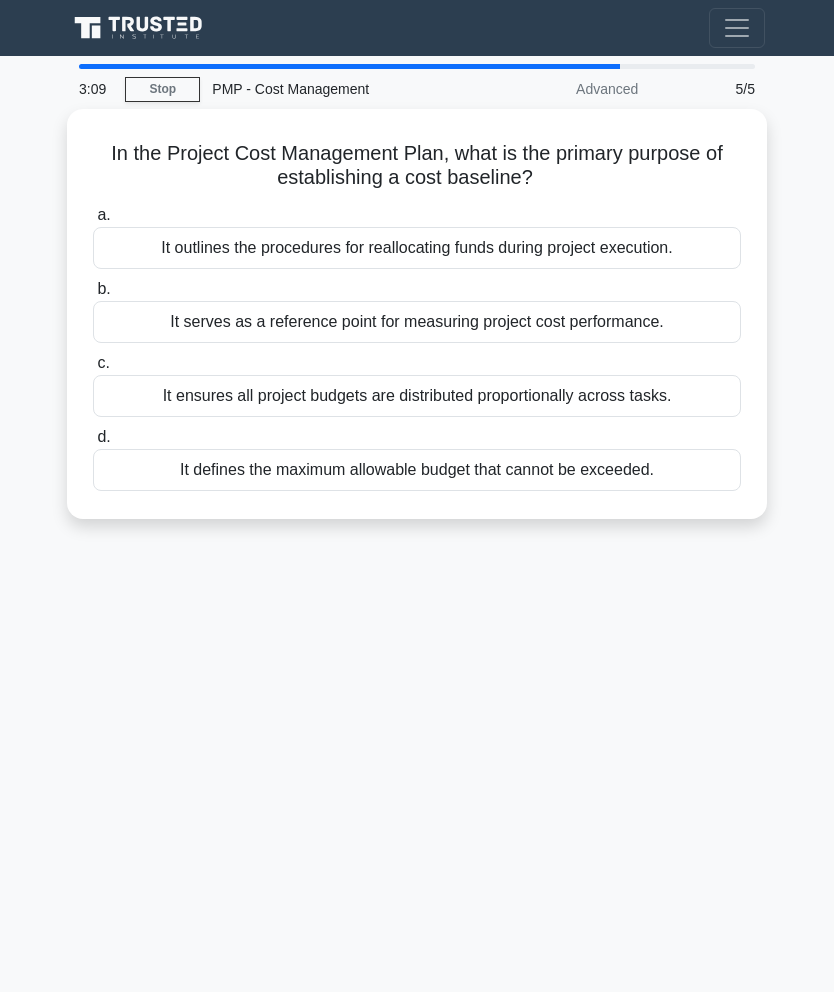 click on "It outlines the procedures for reallocating funds during project execution." at bounding box center [417, 248] 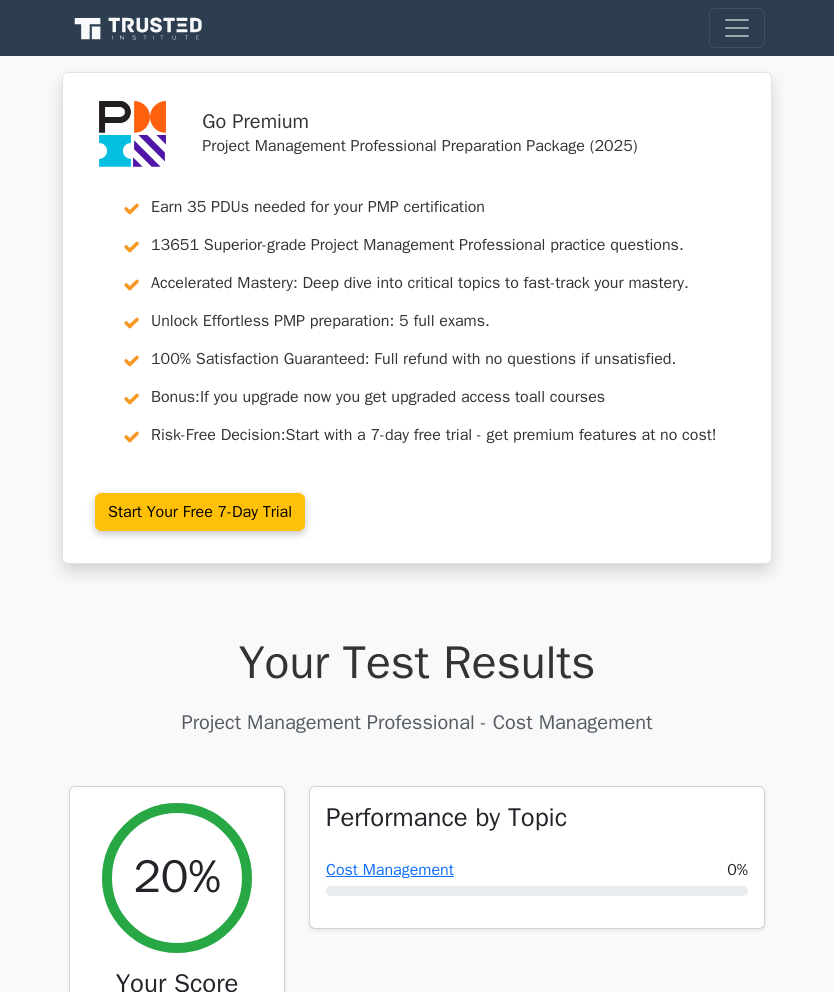 scroll, scrollTop: 0, scrollLeft: 0, axis: both 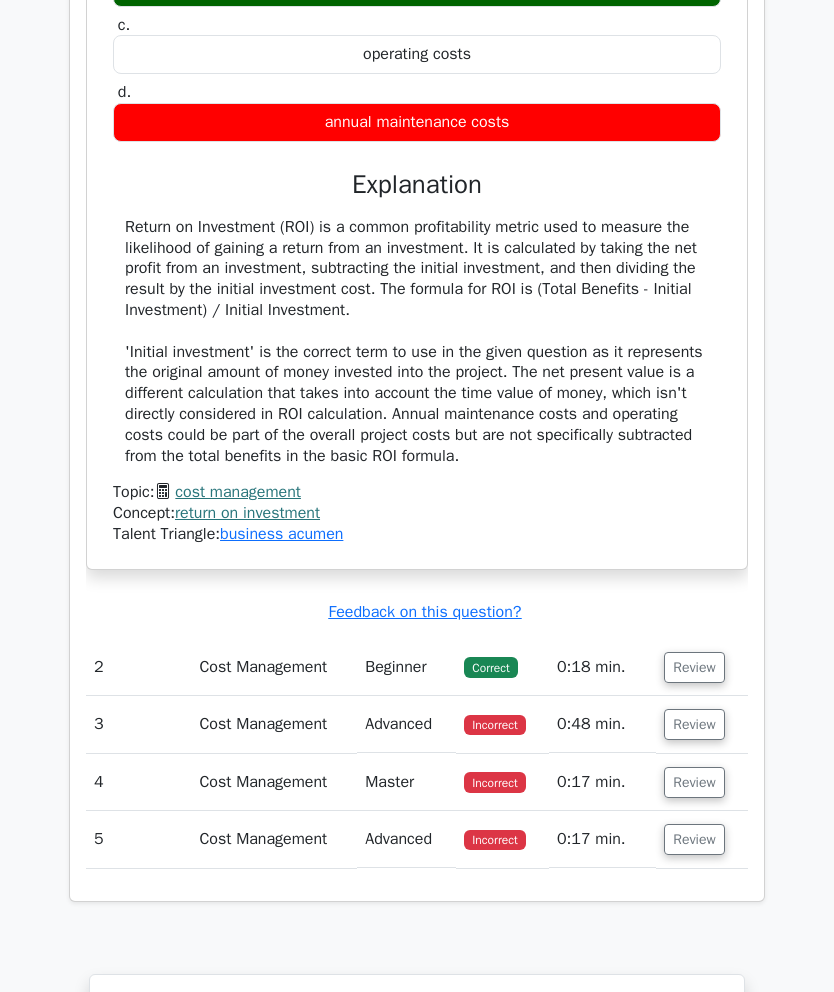 click on "Review" at bounding box center [694, 724] 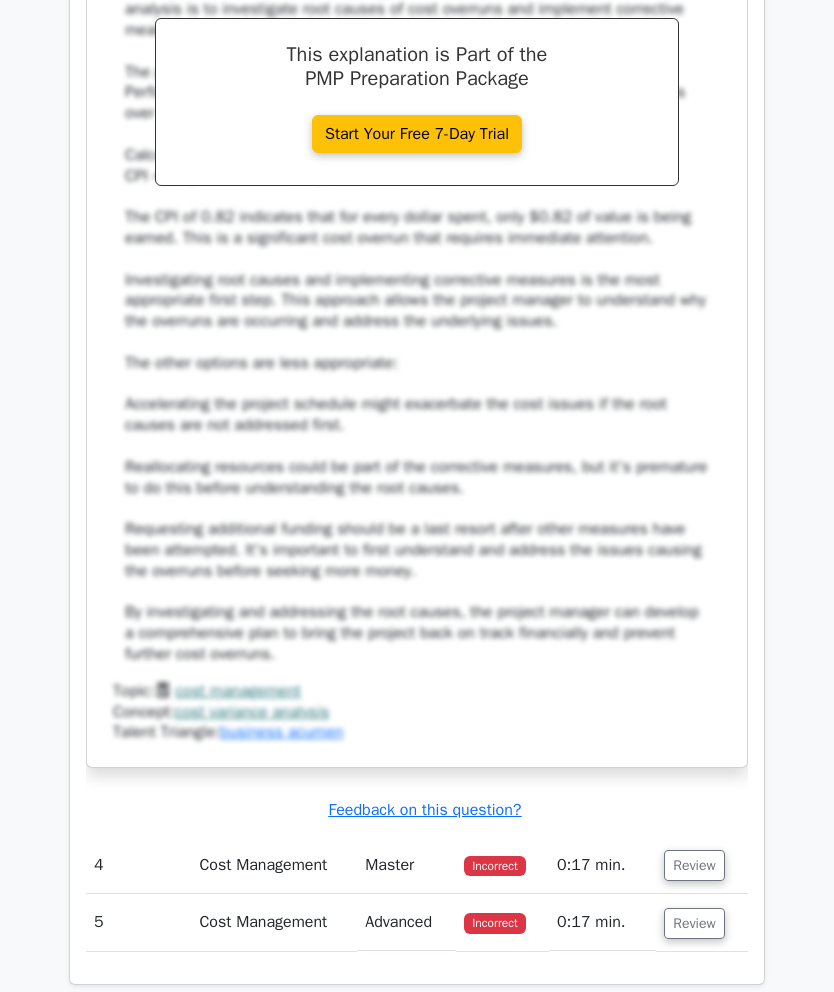 scroll, scrollTop: 3368, scrollLeft: 0, axis: vertical 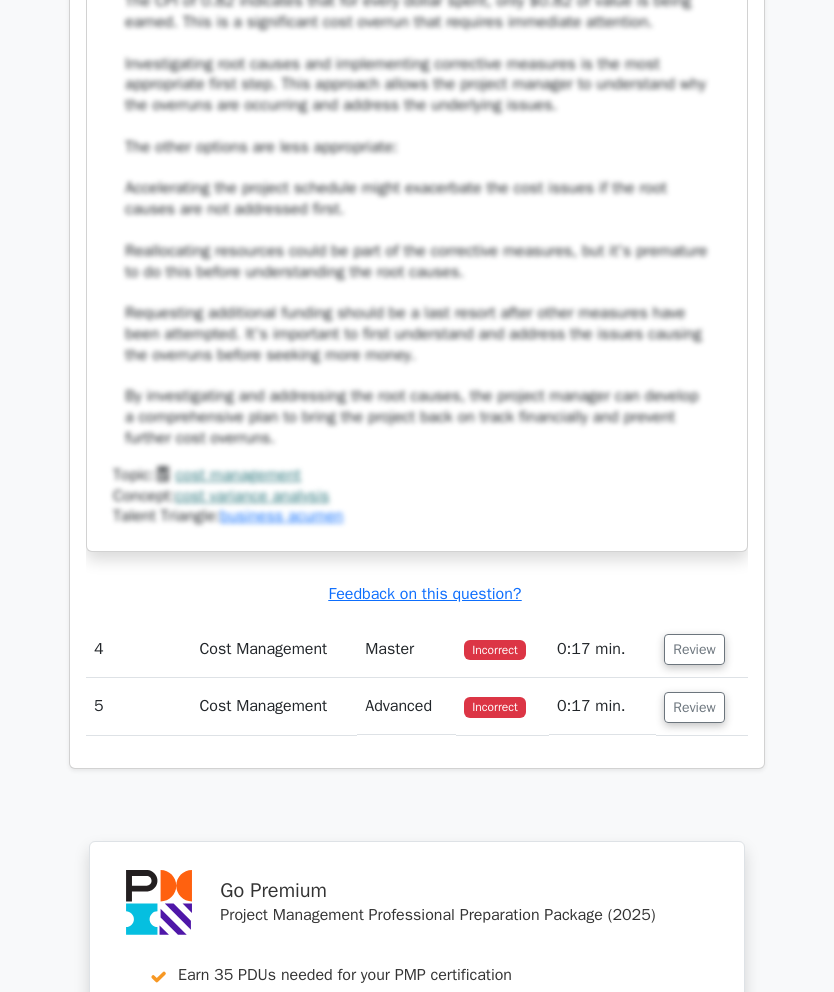 click on "Review" at bounding box center [694, 649] 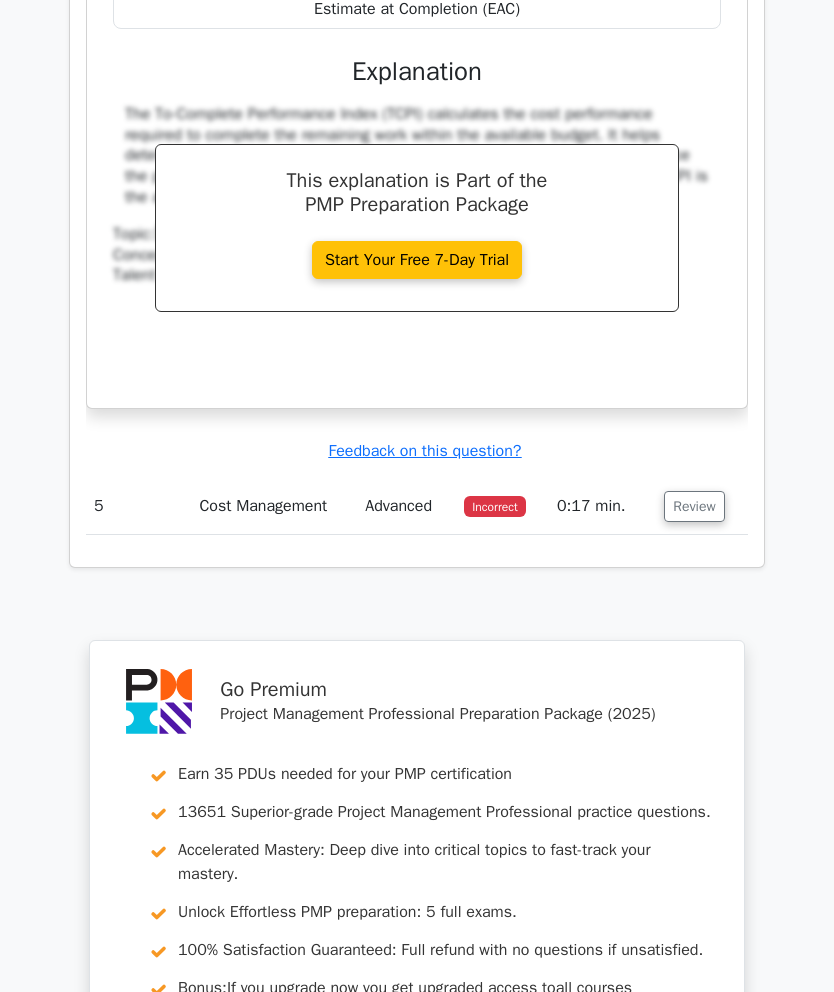 click on "Review" at bounding box center [694, 507] 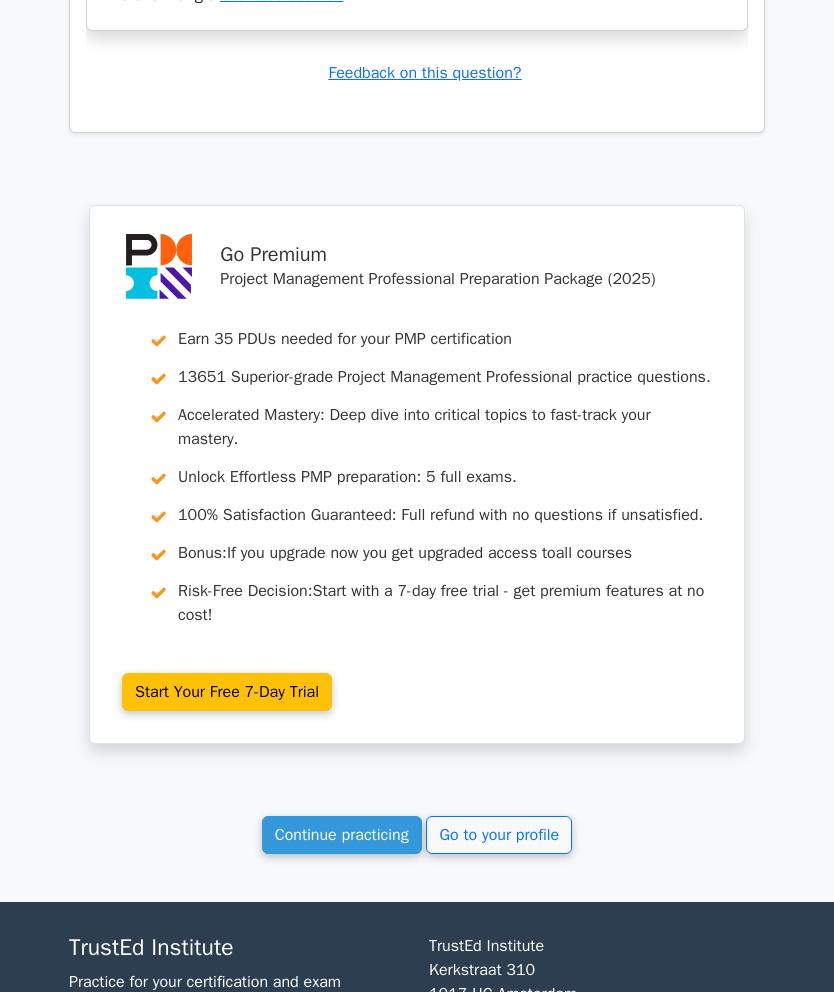 scroll, scrollTop: 5521, scrollLeft: 0, axis: vertical 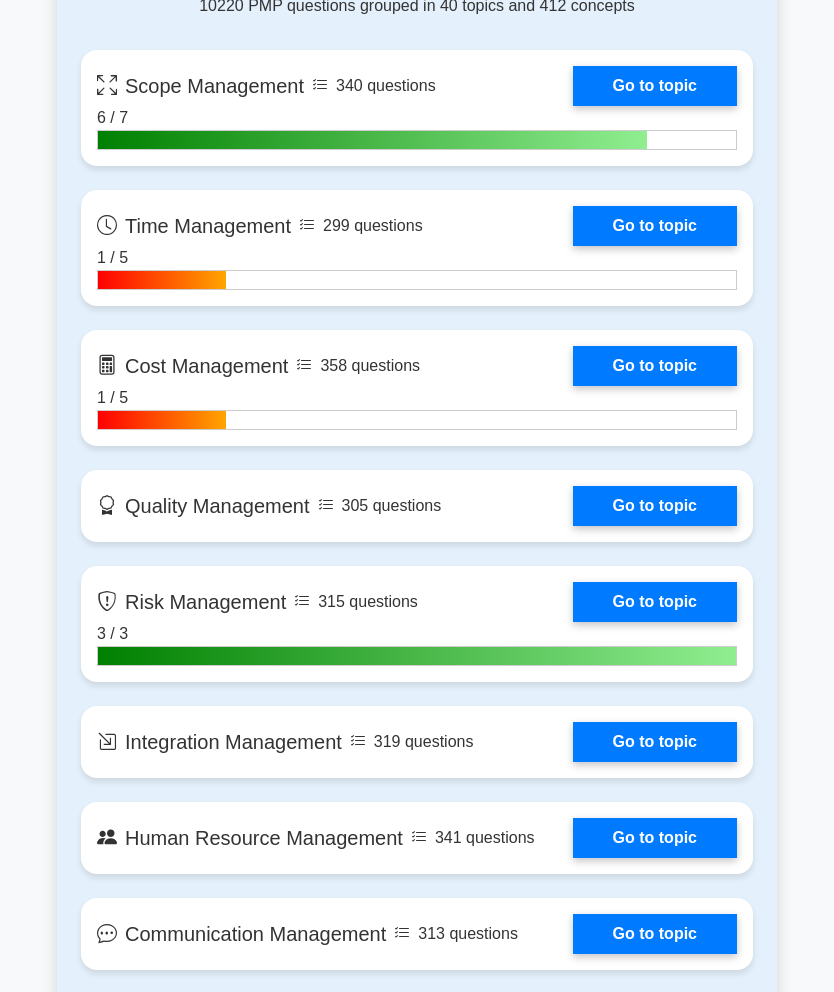 click on "Go to topic" at bounding box center [655, 506] 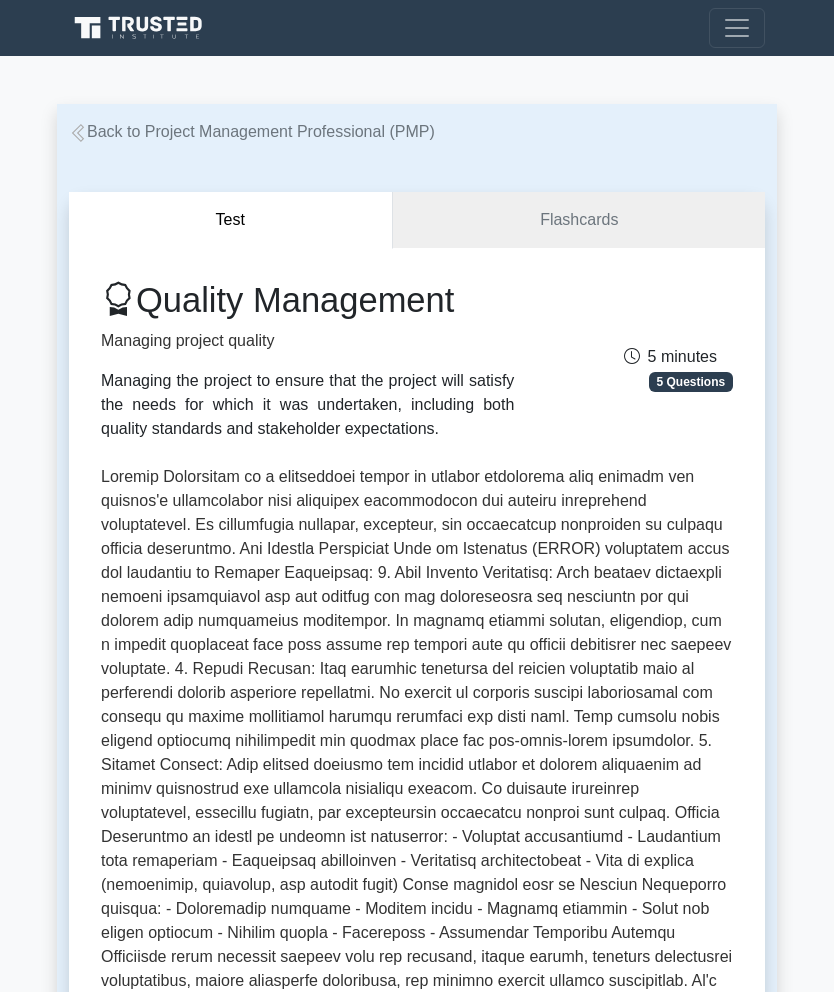 scroll, scrollTop: 0, scrollLeft: 0, axis: both 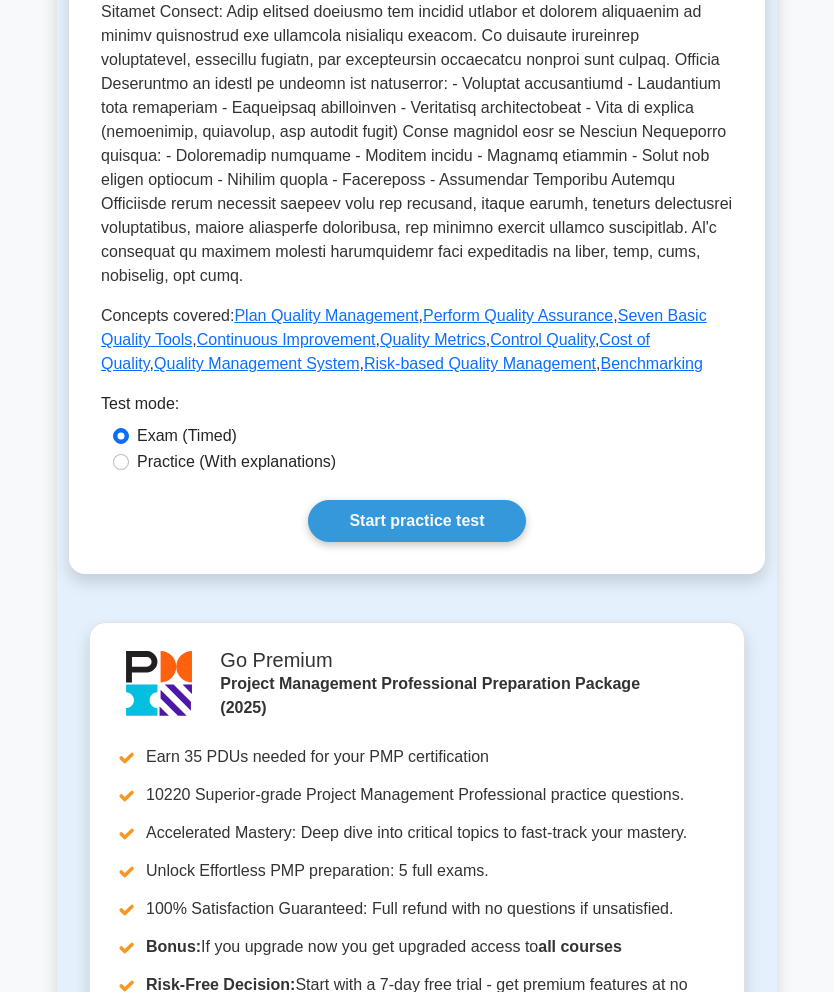 click on "Start practice test" at bounding box center [416, 522] 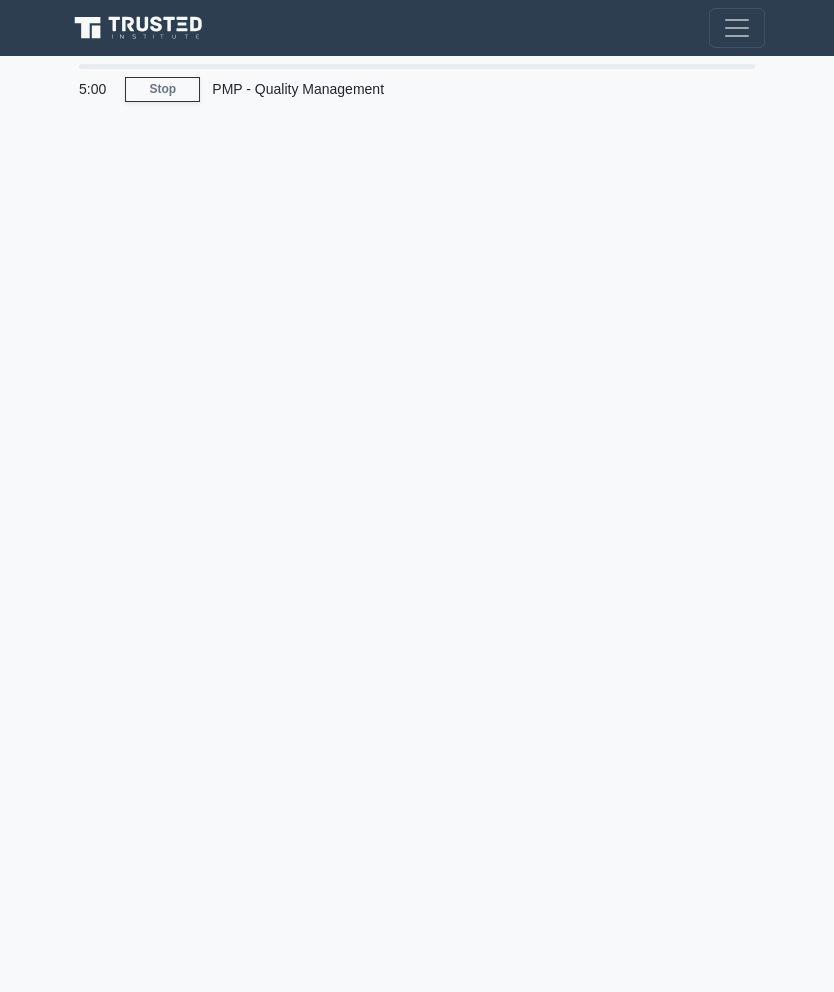 scroll, scrollTop: 0, scrollLeft: 0, axis: both 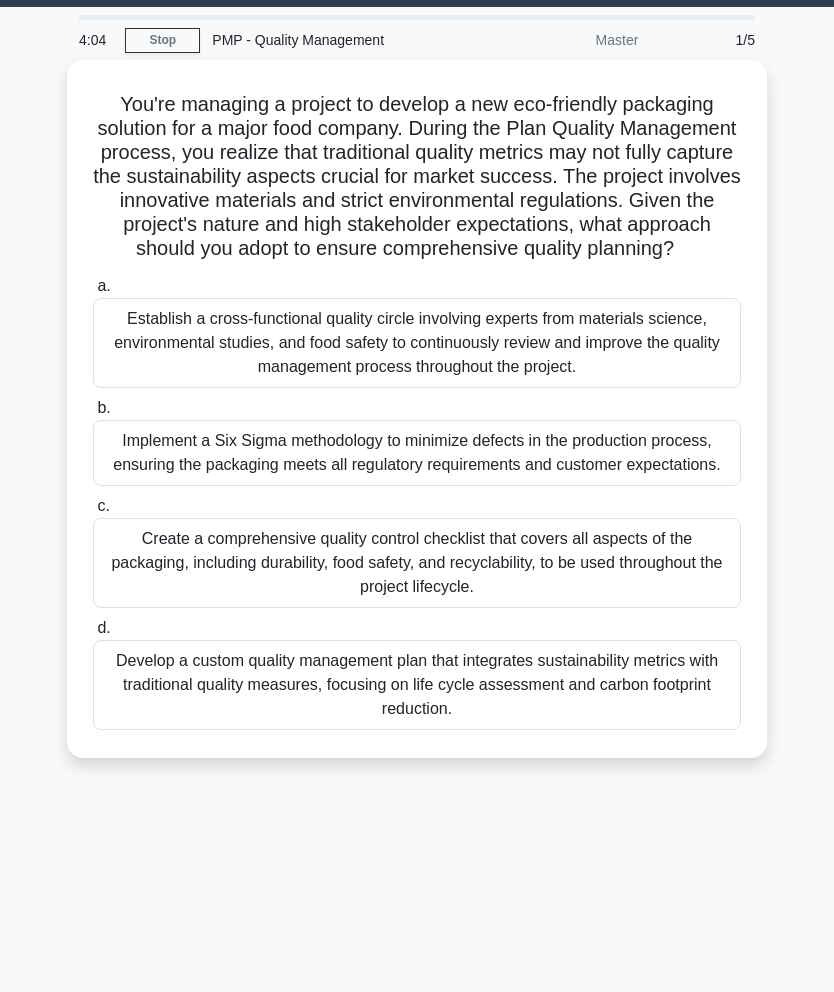 click on "Create a comprehensive quality control checklist that covers all aspects of the packaging, including durability, food safety, and recyclability, to be used throughout the project lifecycle." at bounding box center (417, 563) 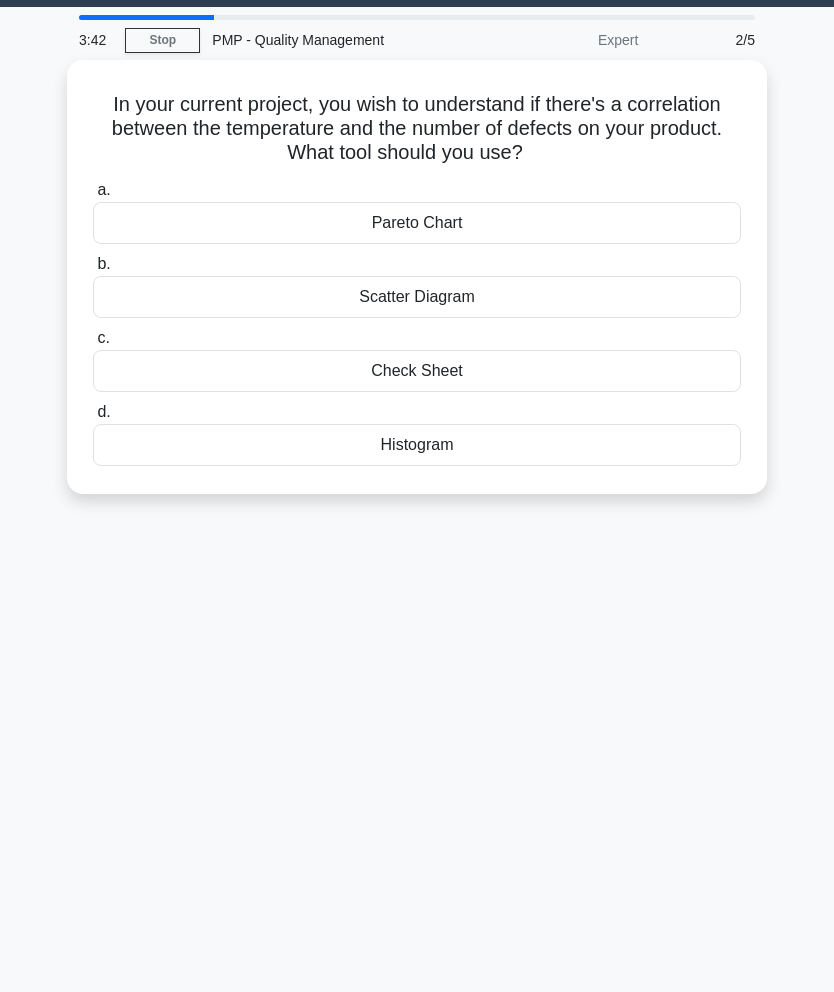click on "Histogram" at bounding box center (417, 445) 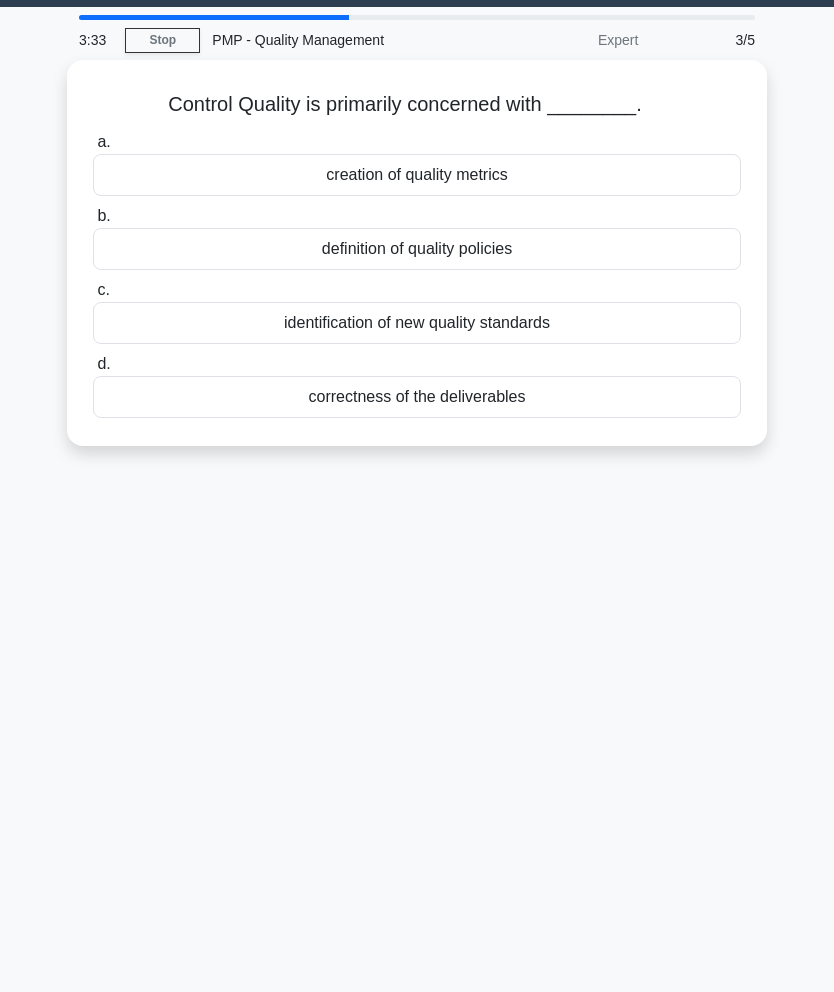 click on "correctness of the deliverables" at bounding box center [417, 397] 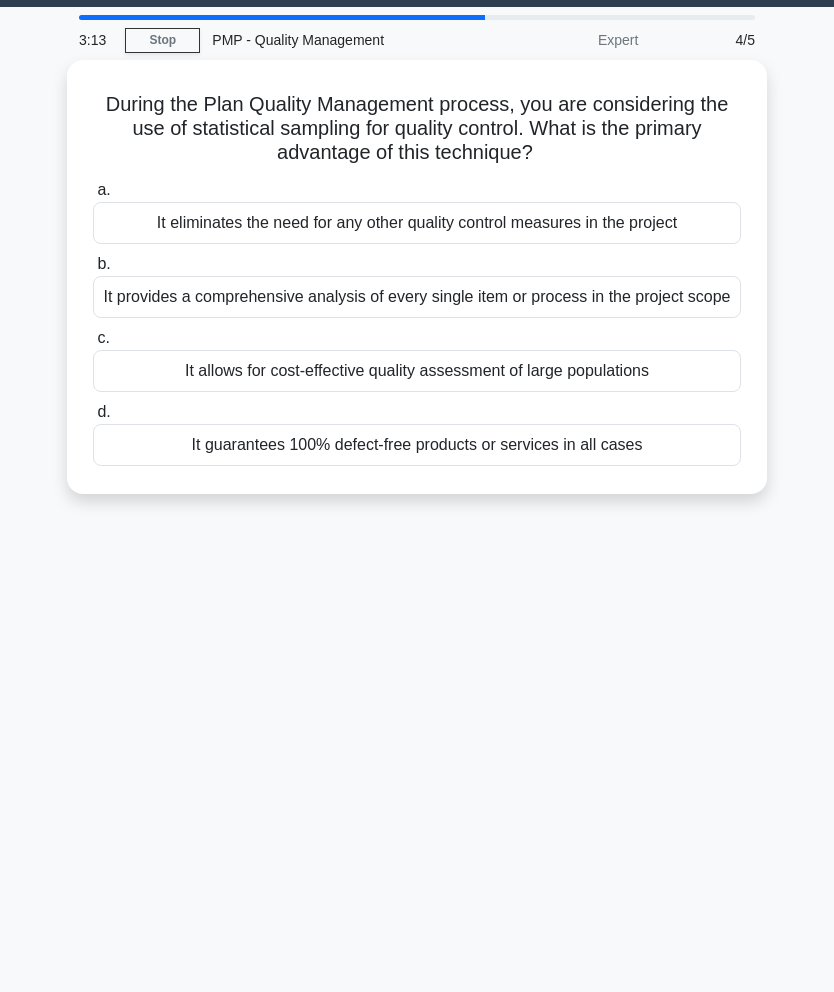 click on "It eliminates the need for any other quality control measures in the project" at bounding box center (417, 223) 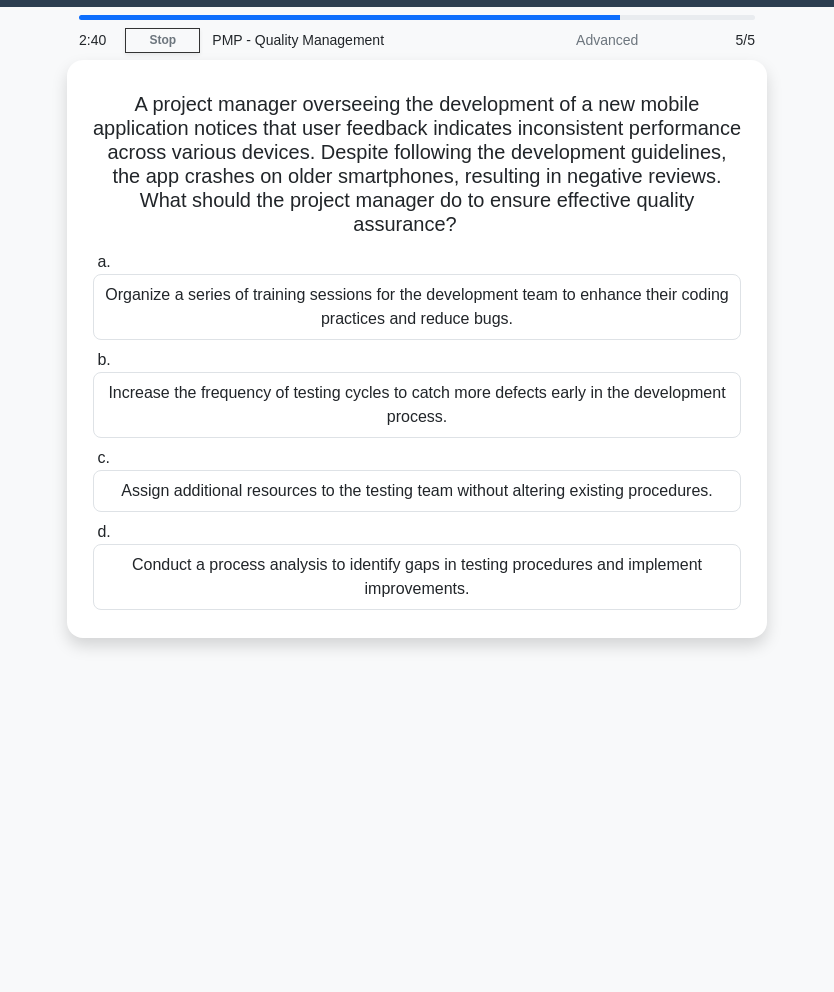 click on "Conduct a process analysis to identify gaps in testing procedures and implement improvements." at bounding box center (417, 577) 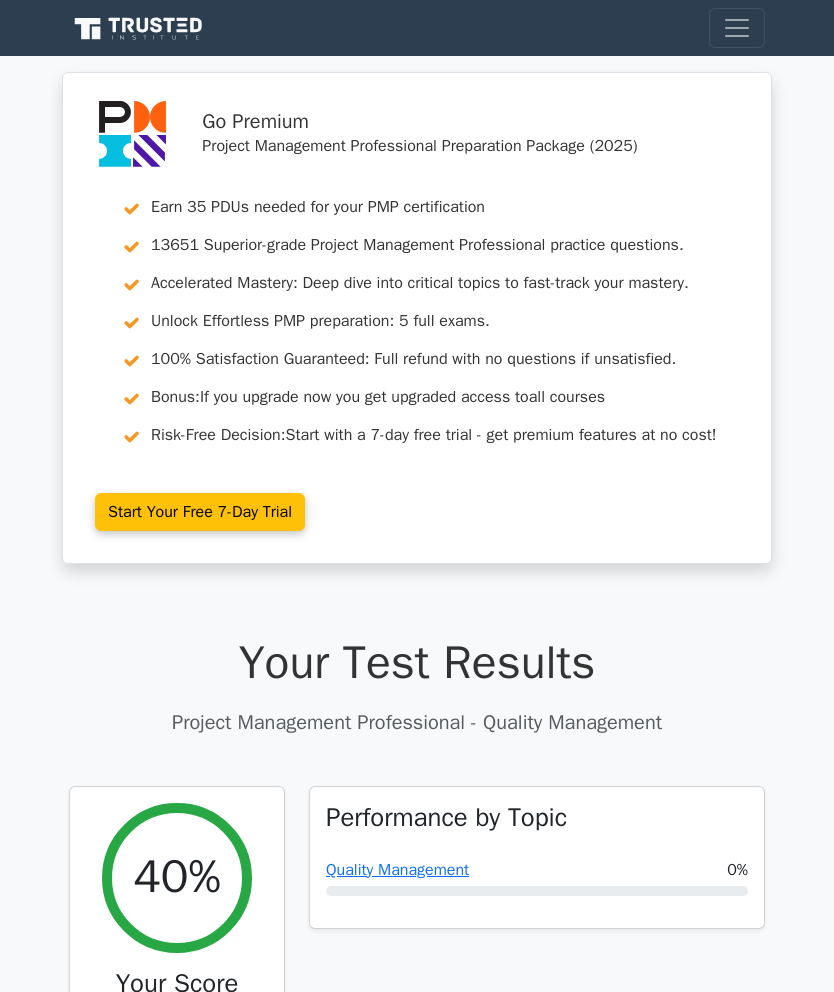 scroll, scrollTop: 0, scrollLeft: 0, axis: both 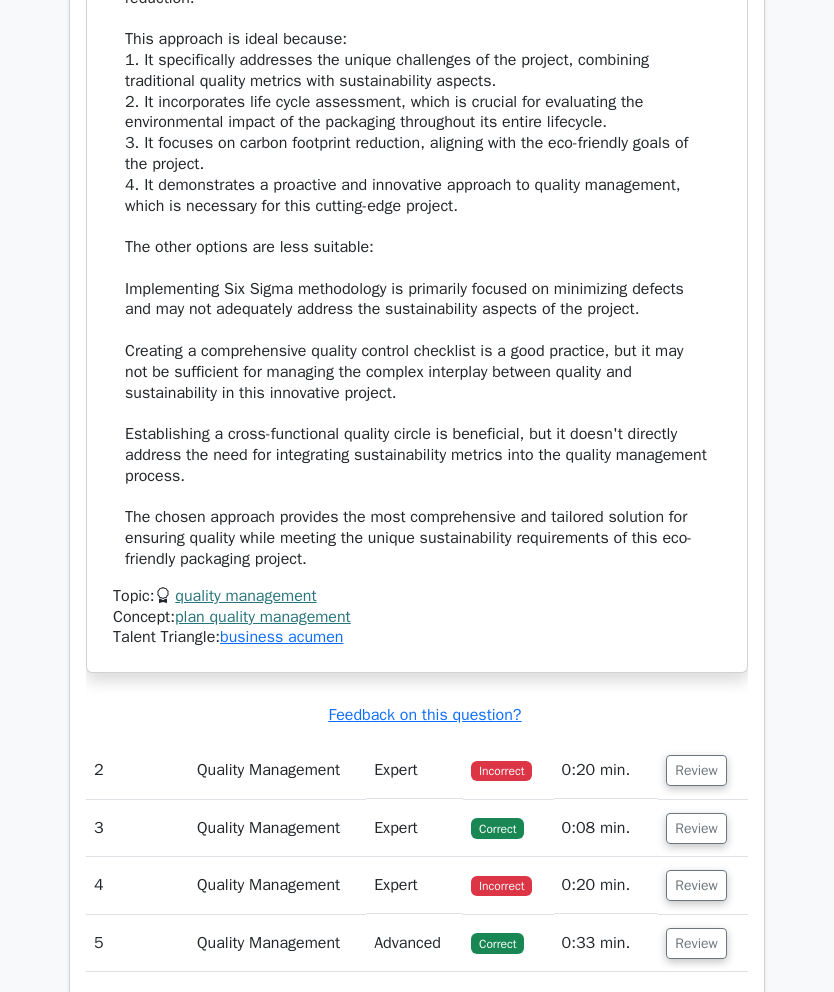 click on "Review" at bounding box center [696, 770] 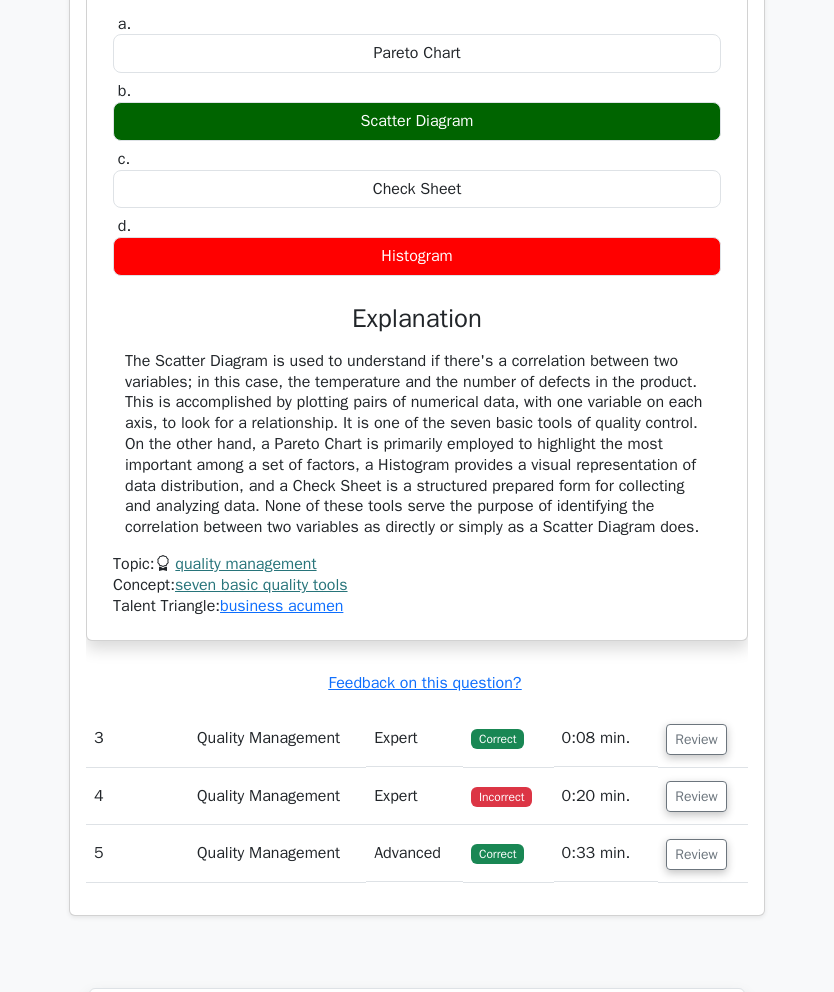 click on "Review" at bounding box center (696, 797) 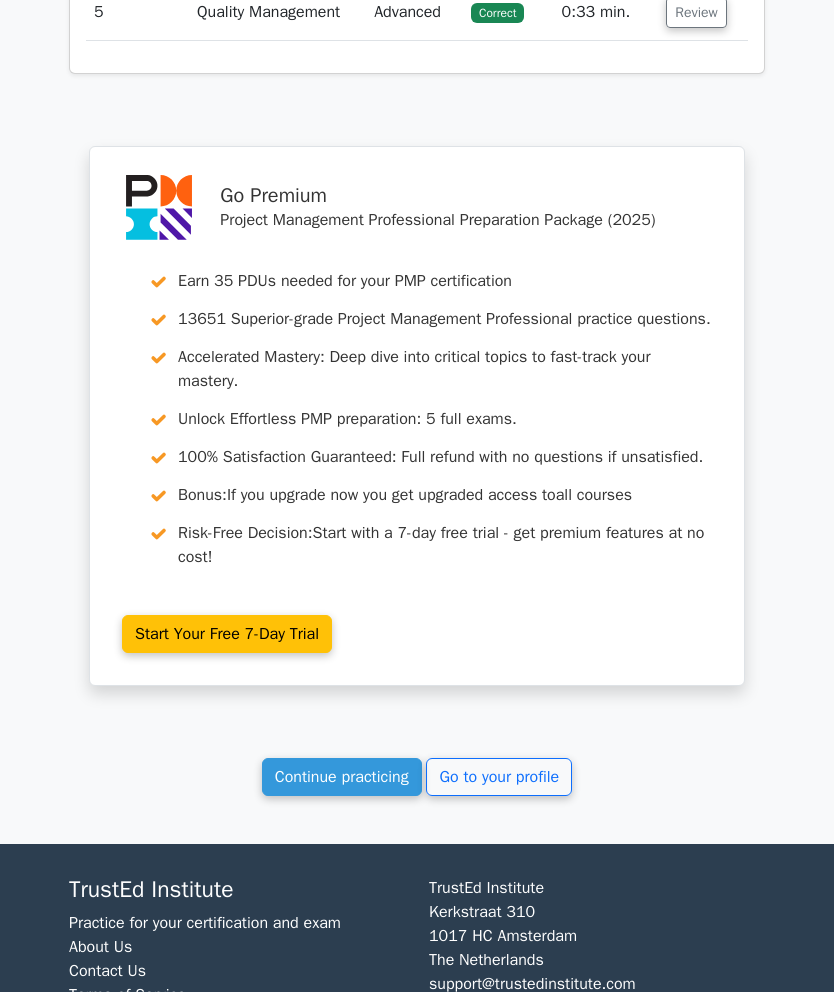 scroll, scrollTop: 5368, scrollLeft: 0, axis: vertical 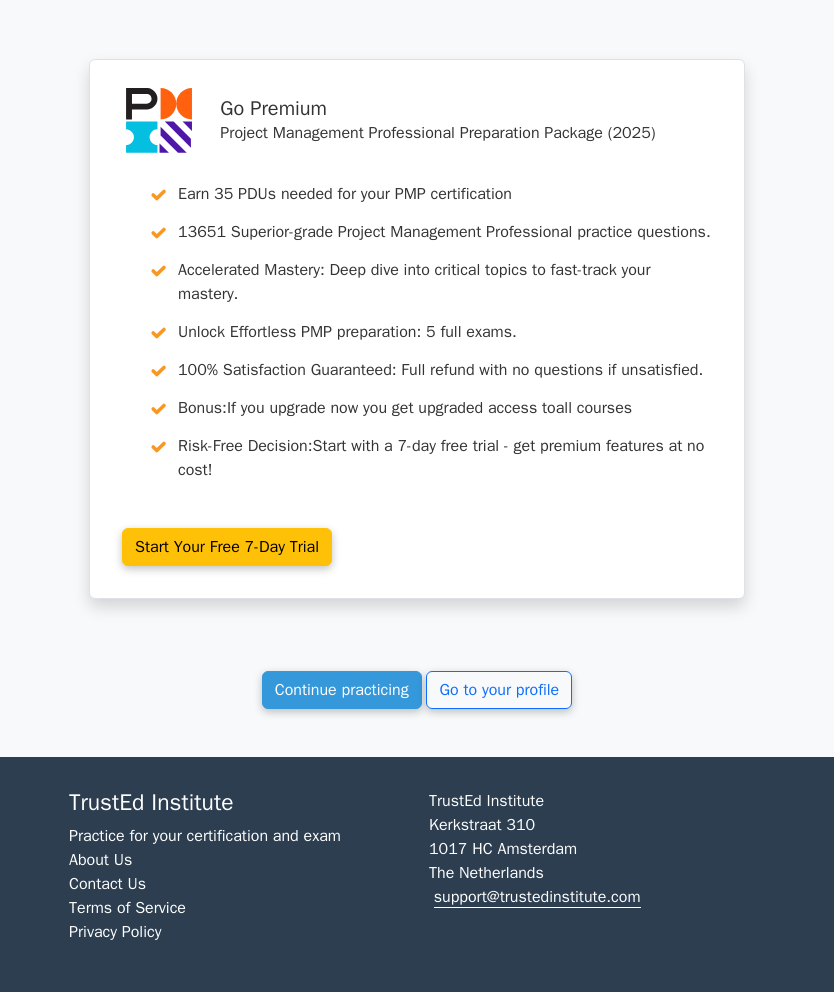 click on "Continue practicing" at bounding box center (342, 690) 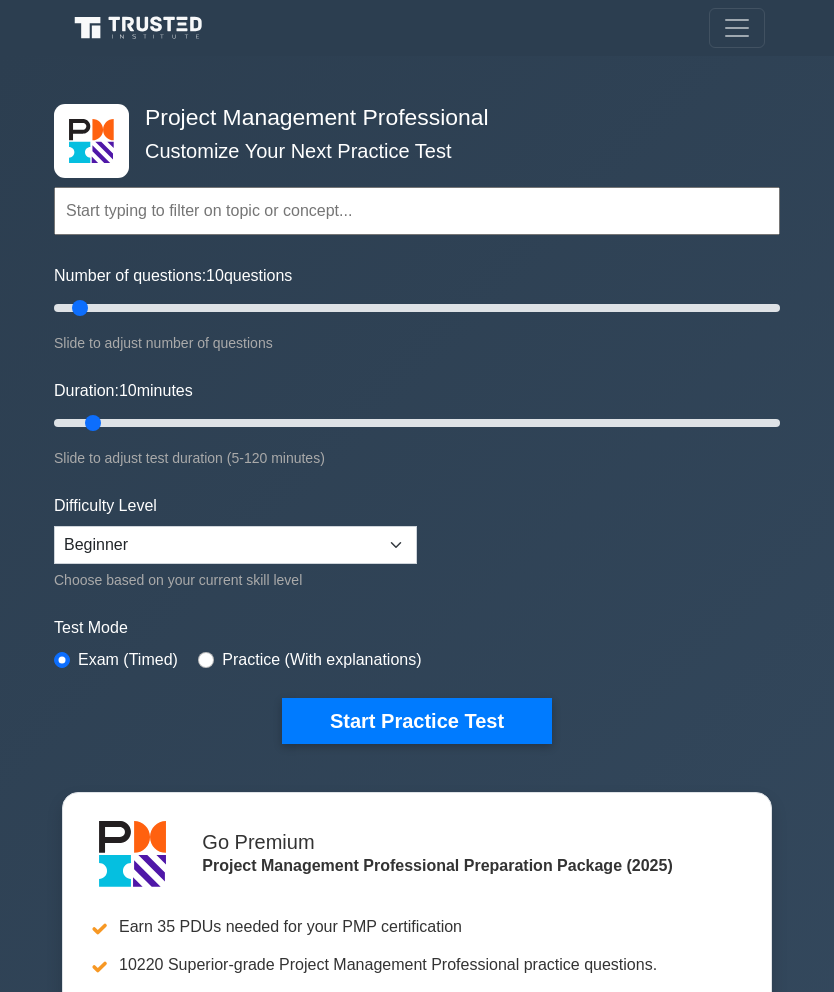scroll, scrollTop: 0, scrollLeft: 0, axis: both 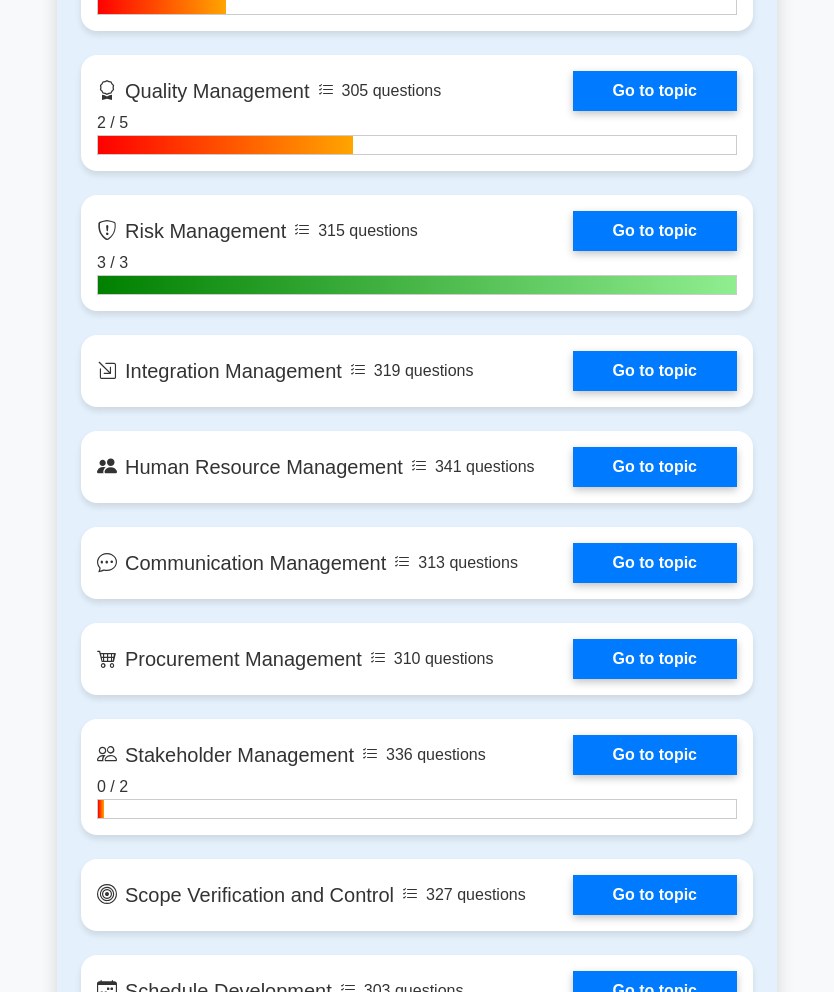 click on "Go to topic" at bounding box center (655, 467) 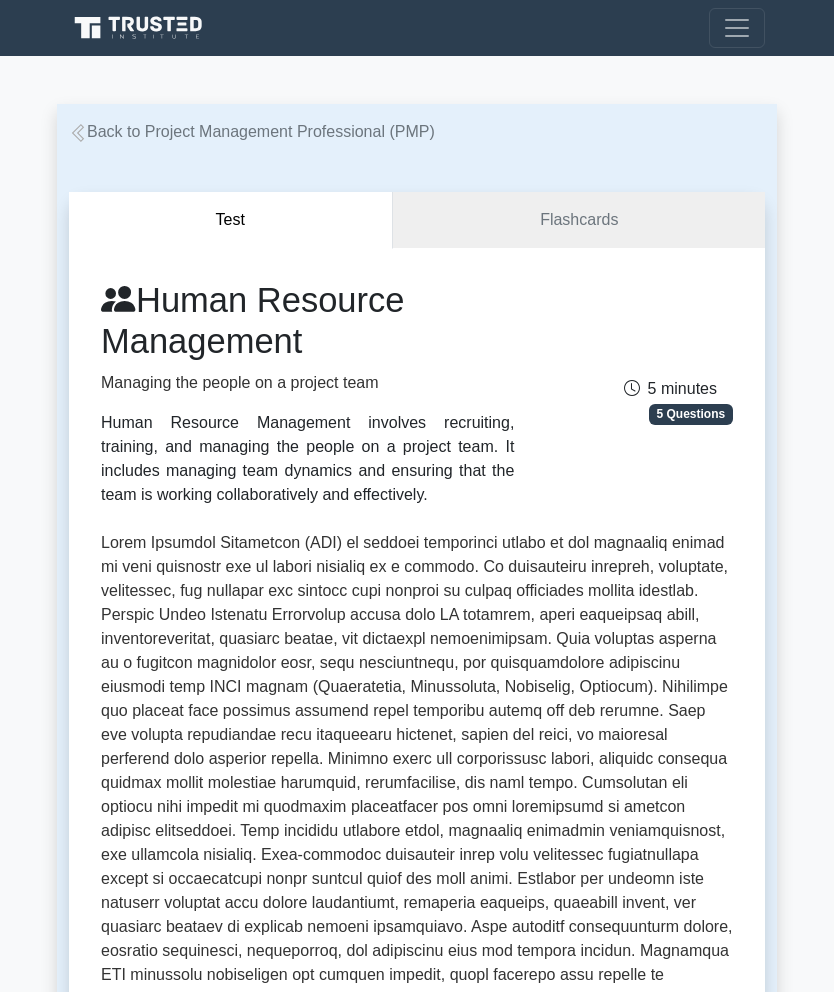 scroll, scrollTop: 0, scrollLeft: 0, axis: both 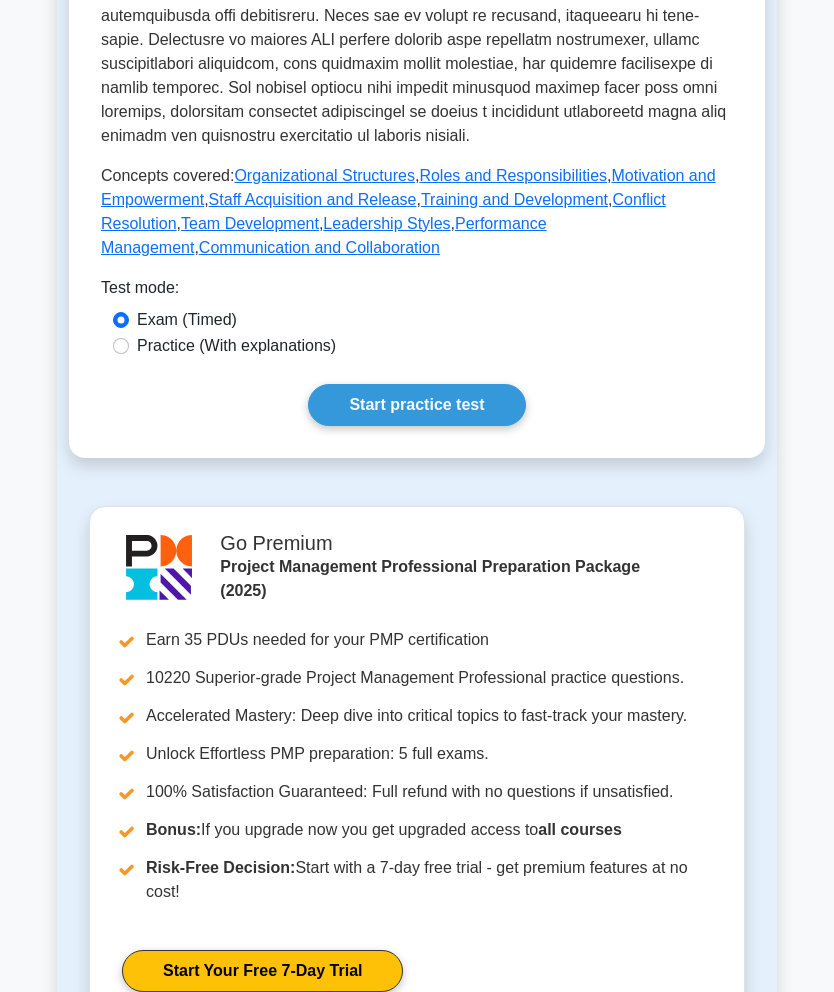 click on "Start practice test" at bounding box center (416, 405) 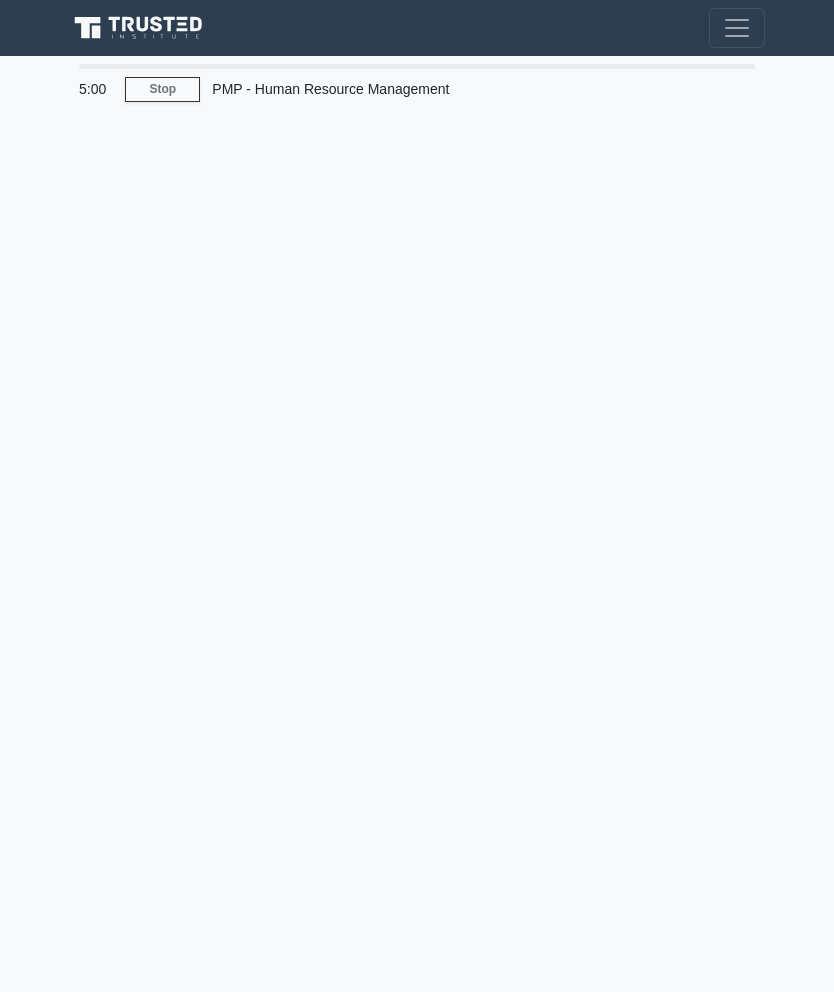 scroll, scrollTop: 0, scrollLeft: 0, axis: both 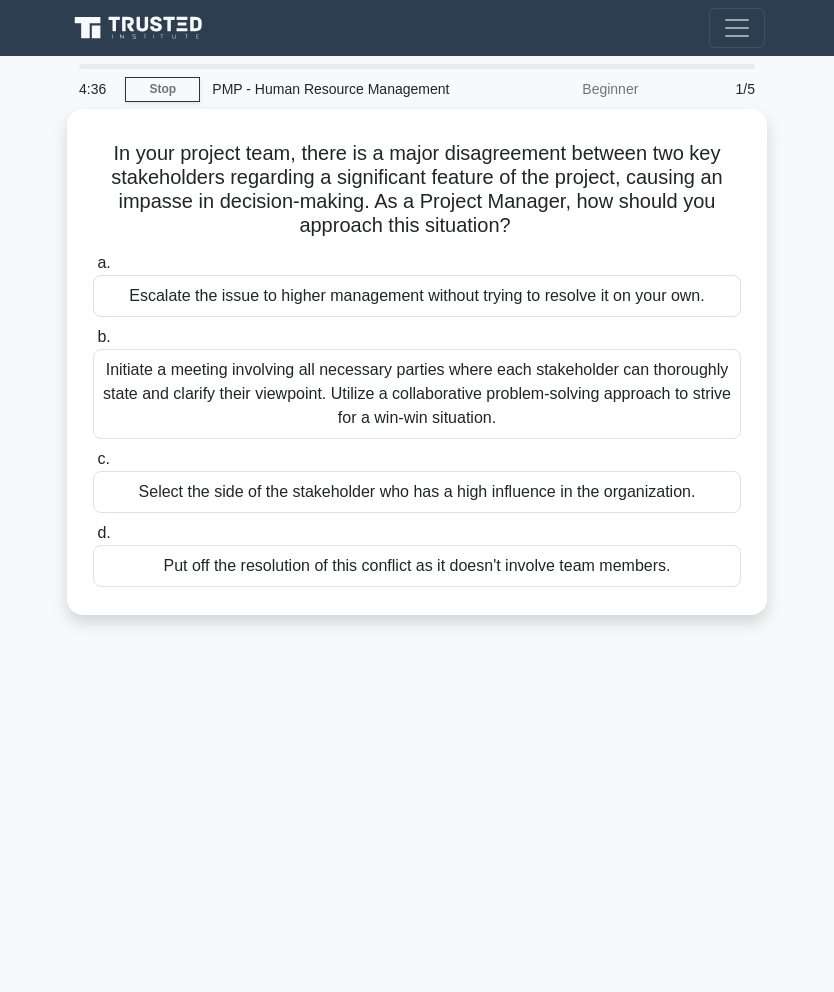 click on "Initiate a meeting involving all necessary parties where each stakeholder can thoroughly state and clarify their viewpoint. Utilize a collaborative problem-solving approach to strive for a win-win situation." at bounding box center [417, 394] 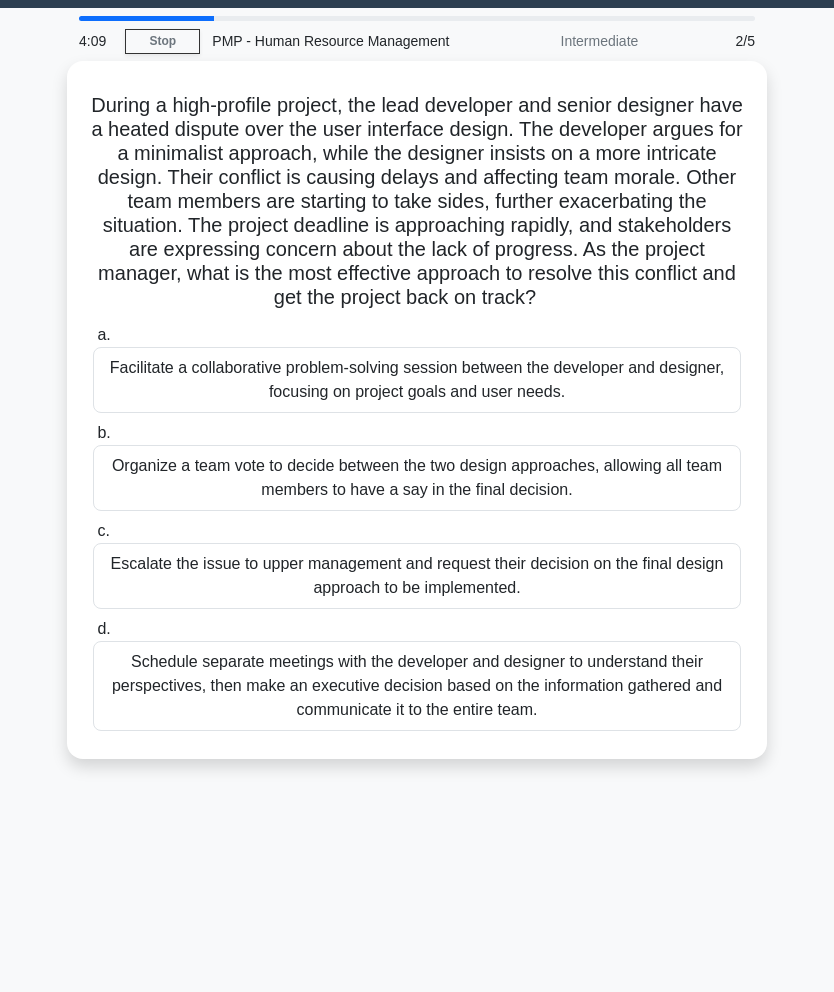 scroll, scrollTop: 80, scrollLeft: 0, axis: vertical 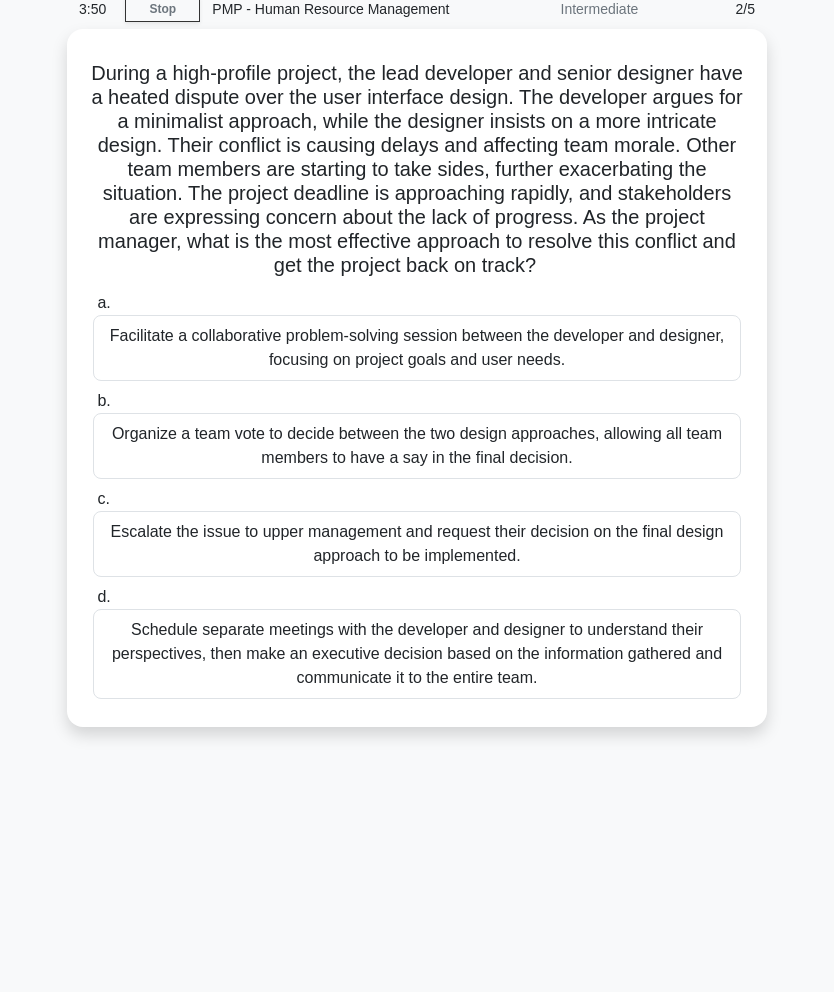 click on "Schedule separate meetings with the developer and designer to understand their perspectives, then make an executive decision based on the information gathered and communicate it to the entire team." at bounding box center [417, 654] 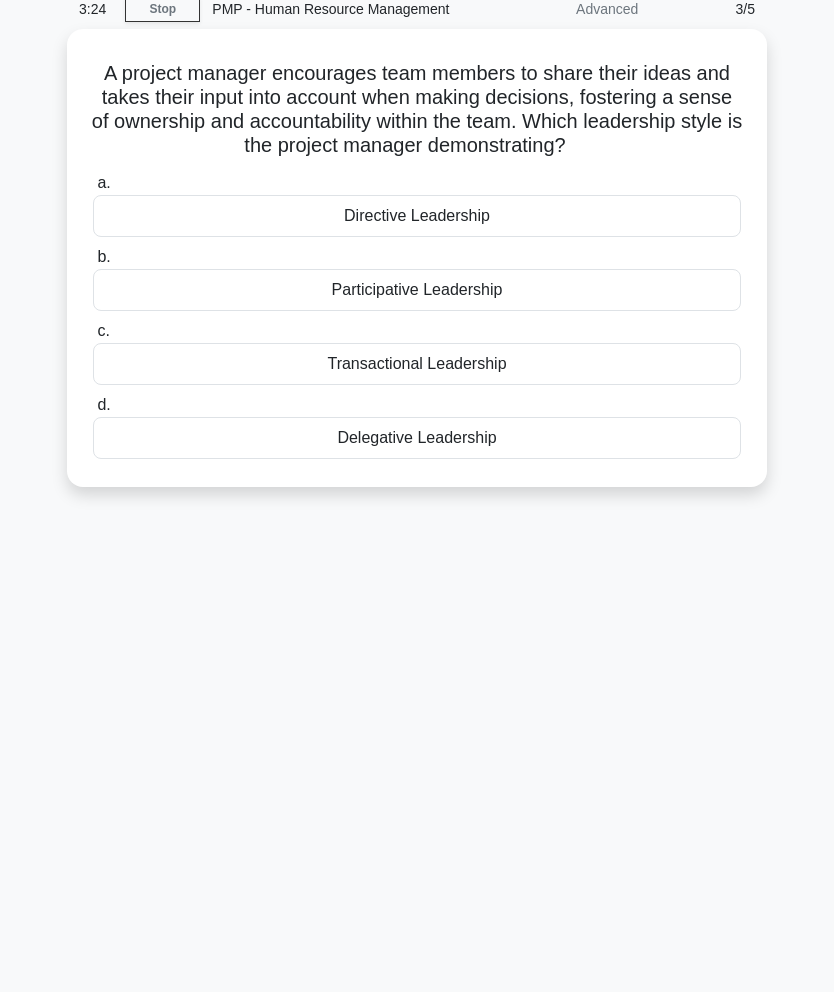 click on "Participative Leadership" at bounding box center (417, 290) 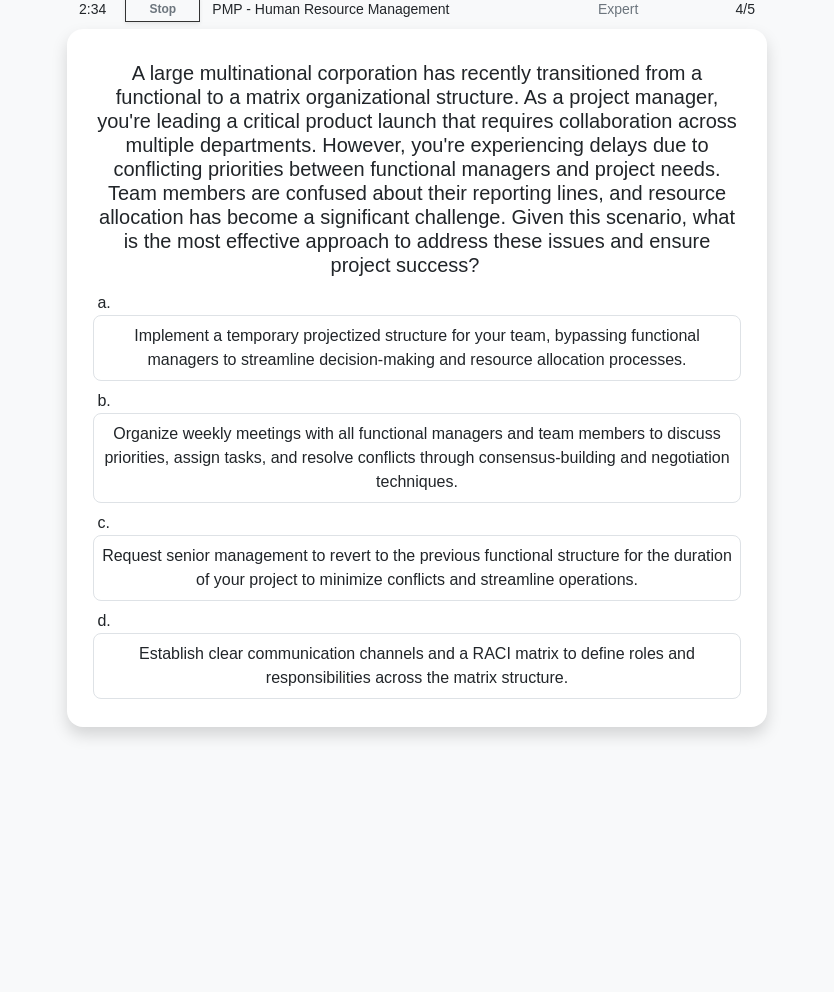 click on "Establish clear communication channels and a RACI matrix to define roles and responsibilities across the matrix structure." at bounding box center (417, 666) 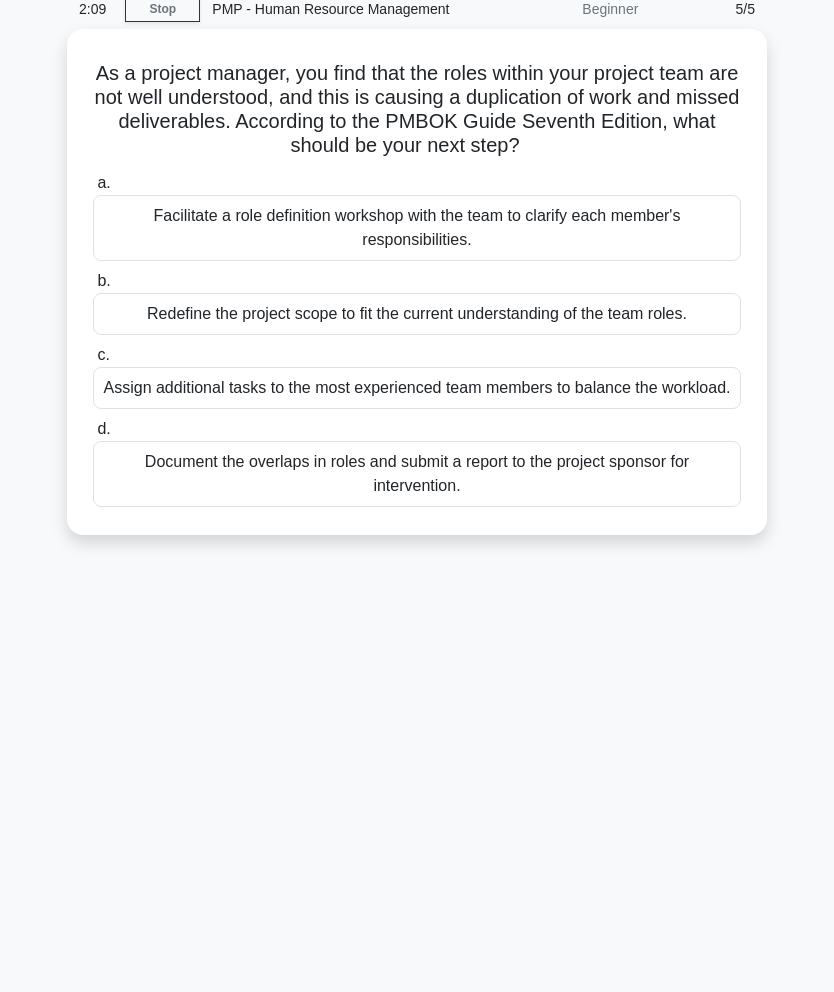 click on "Facilitate a role definition workshop with the team to clarify each member's responsibilities." at bounding box center (417, 228) 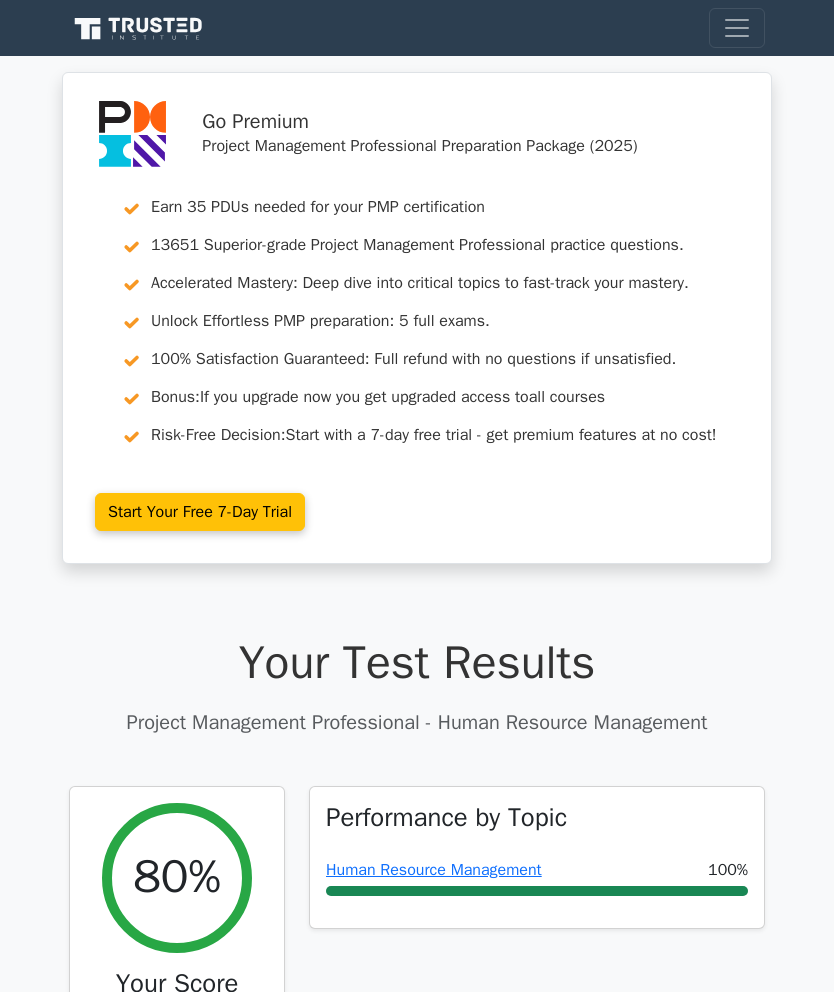 scroll, scrollTop: 0, scrollLeft: 0, axis: both 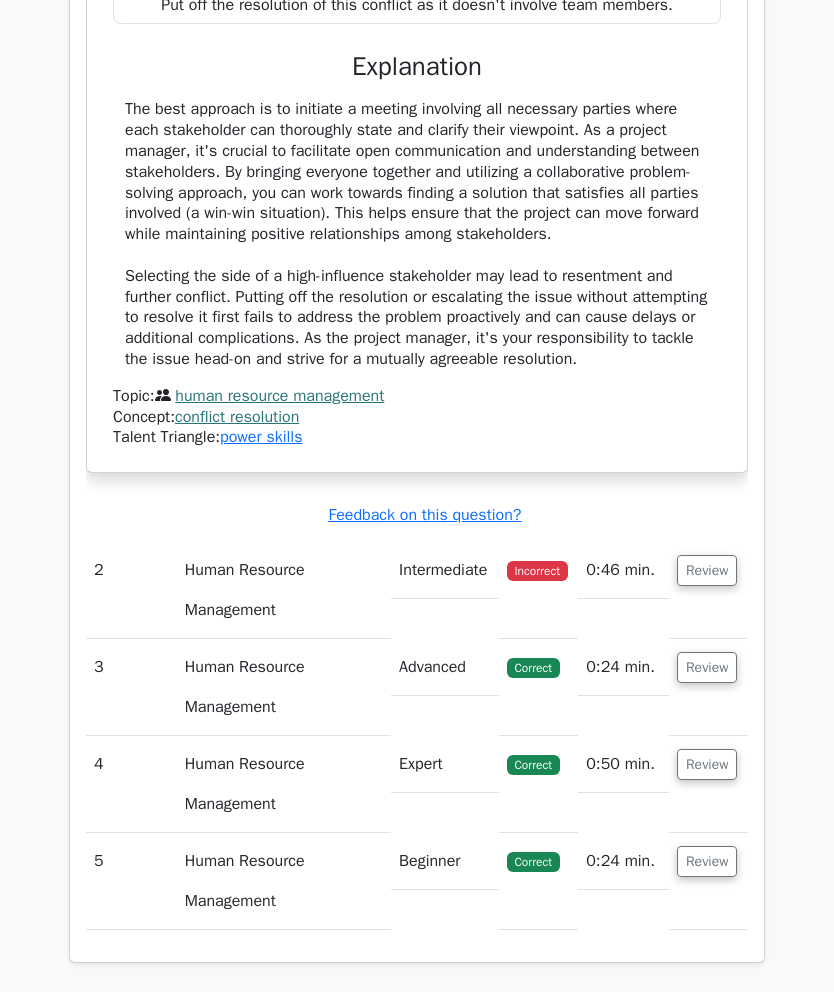 click on "Review" at bounding box center (707, 571) 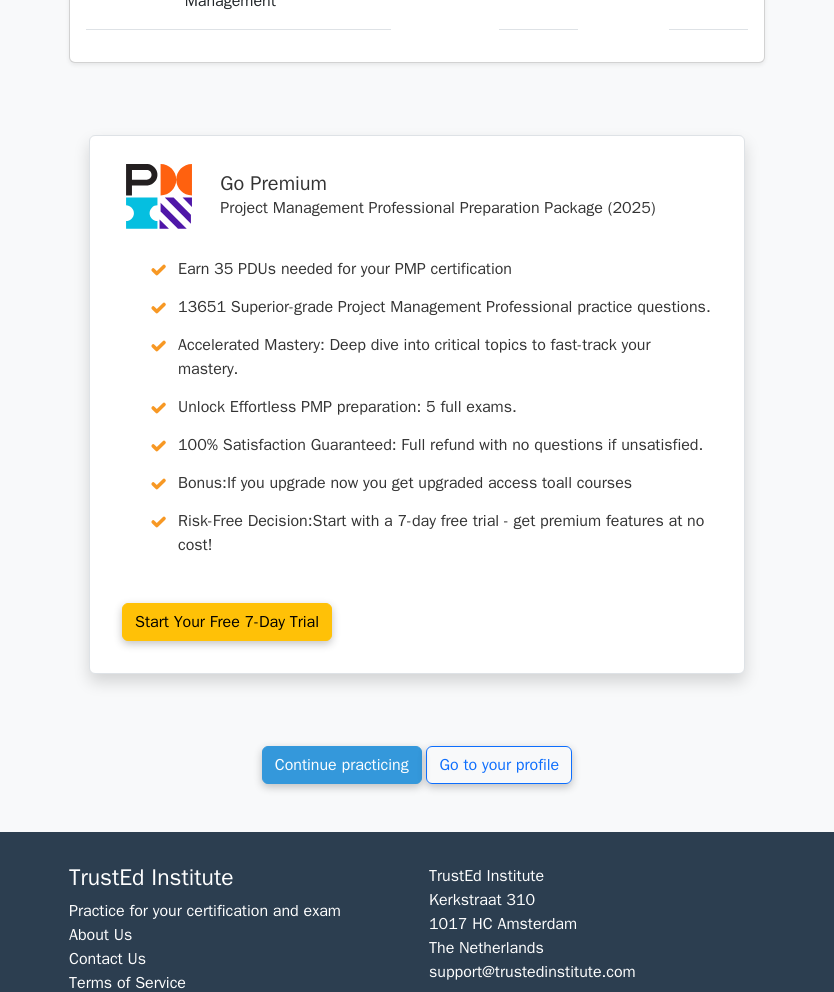 scroll, scrollTop: 4698, scrollLeft: 0, axis: vertical 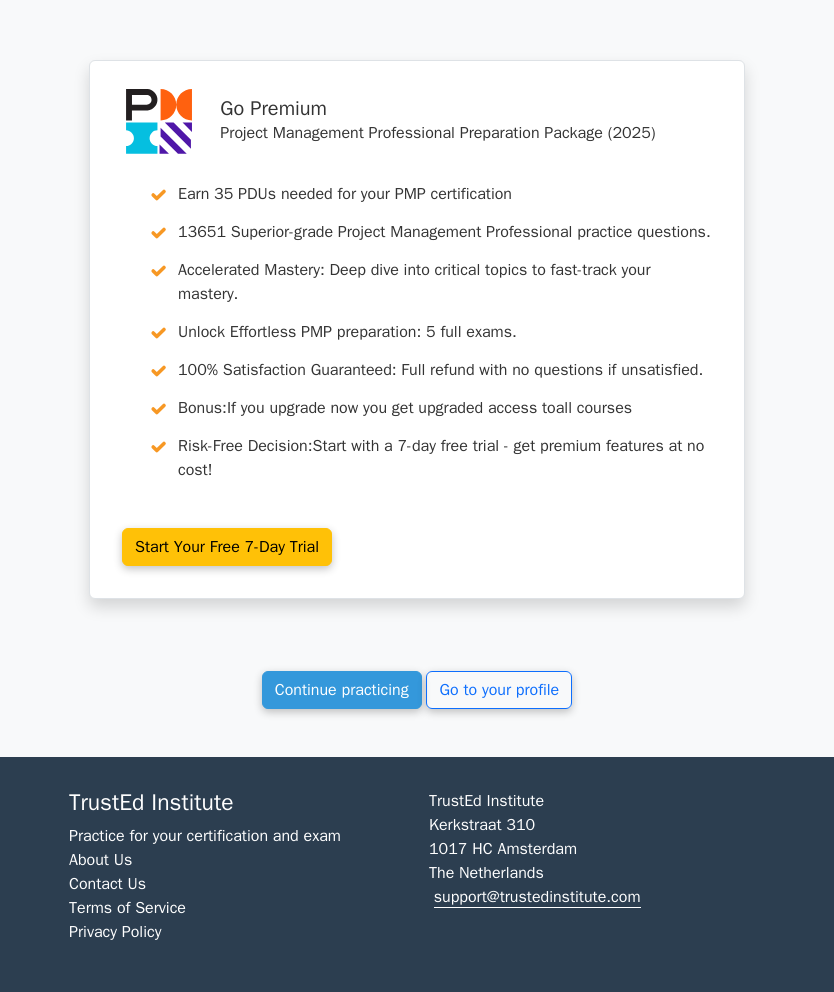 click on "Continue practicing" at bounding box center [342, 690] 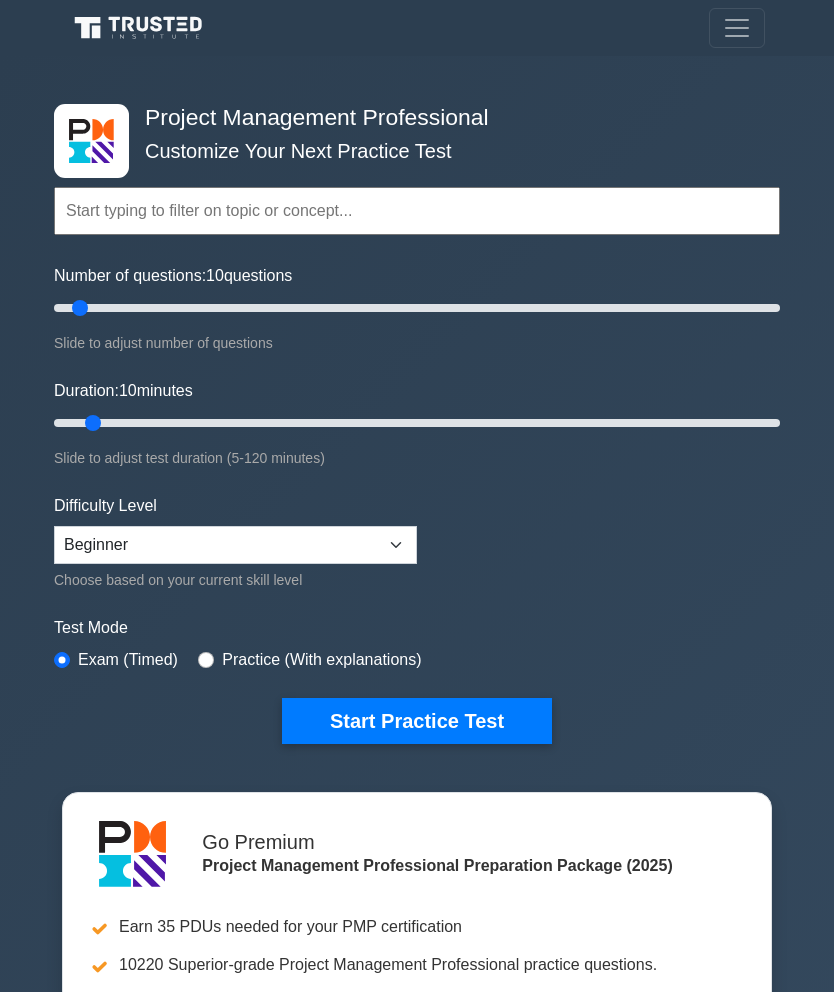 scroll, scrollTop: 0, scrollLeft: 0, axis: both 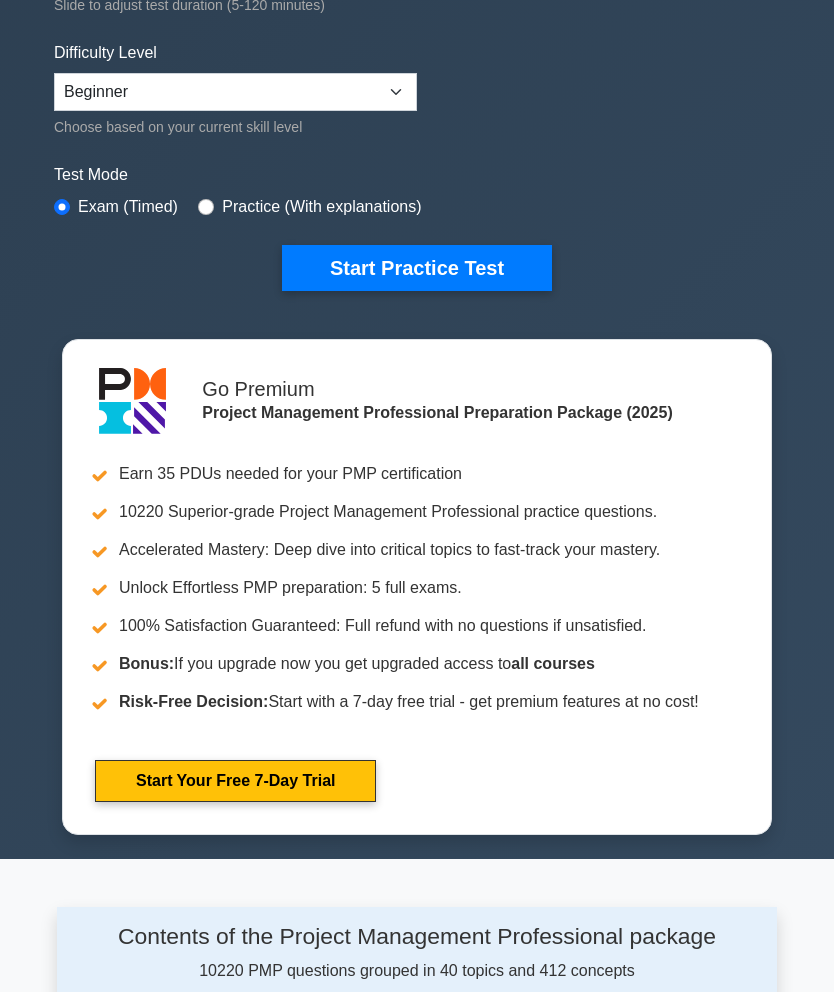 click on "Start Practice Test" at bounding box center [417, 268] 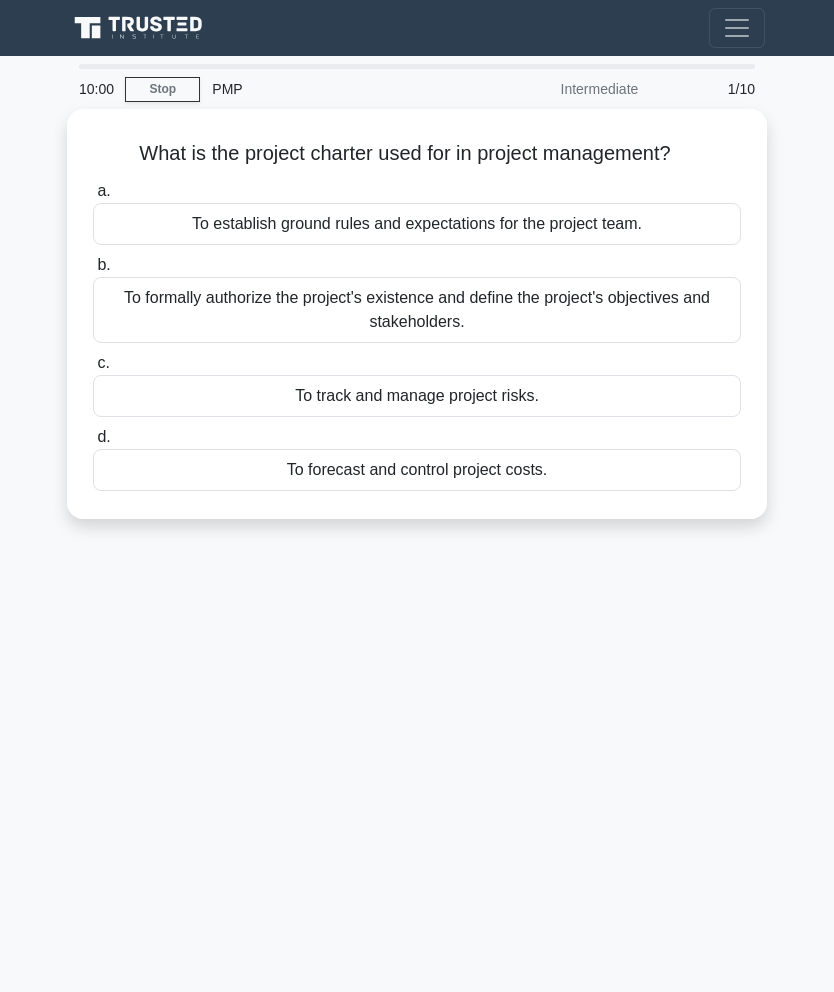 scroll, scrollTop: 0, scrollLeft: 0, axis: both 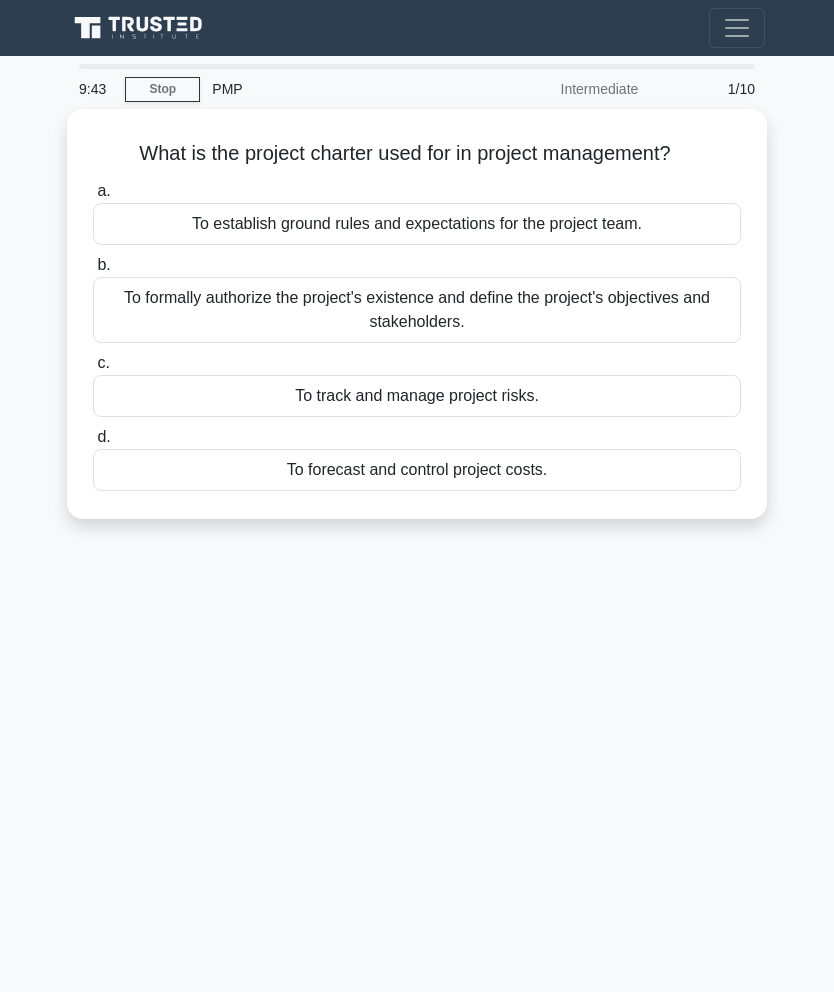 click on "To forecast and control project costs." at bounding box center (417, 470) 